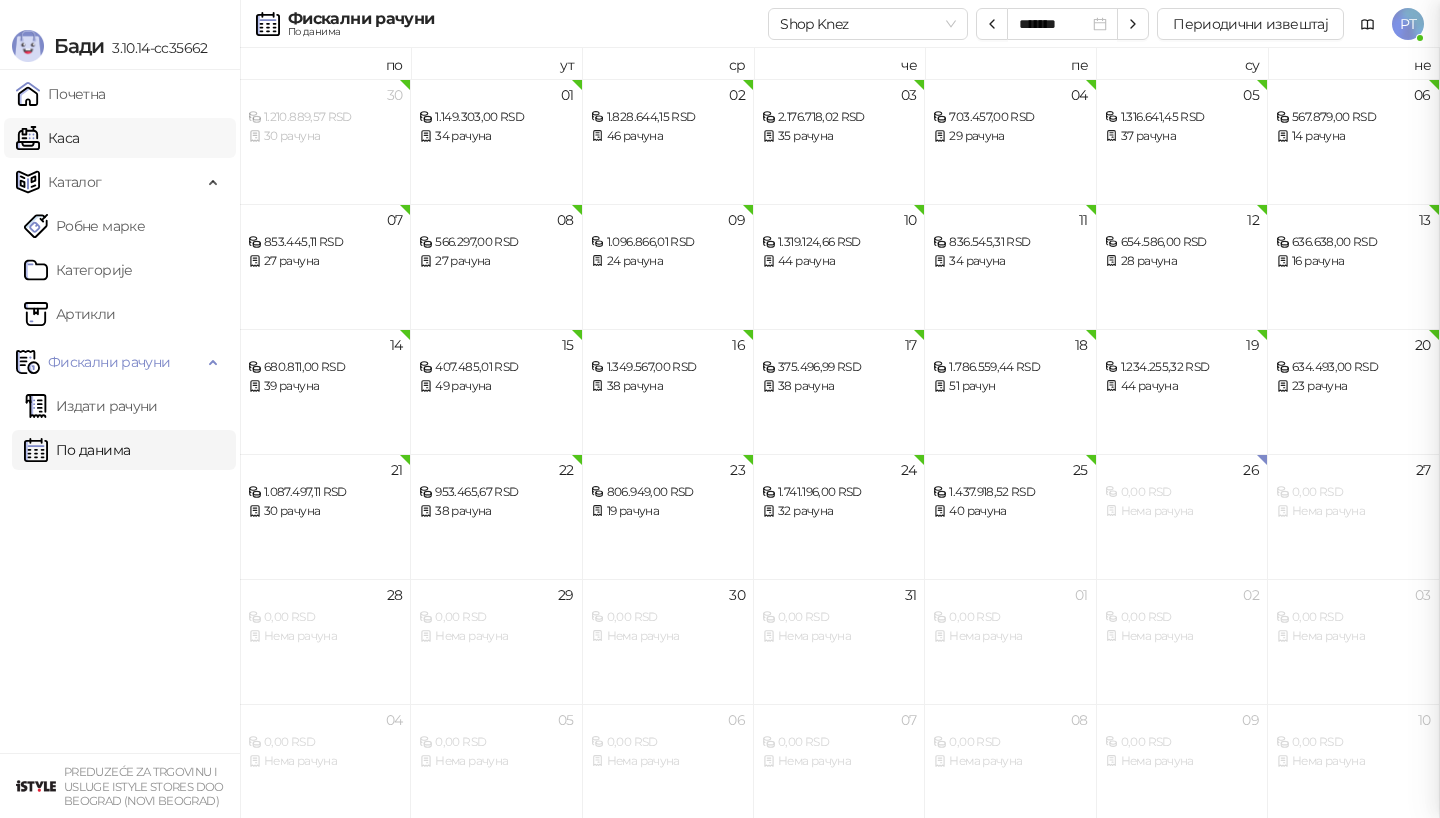 scroll, scrollTop: 0, scrollLeft: 0, axis: both 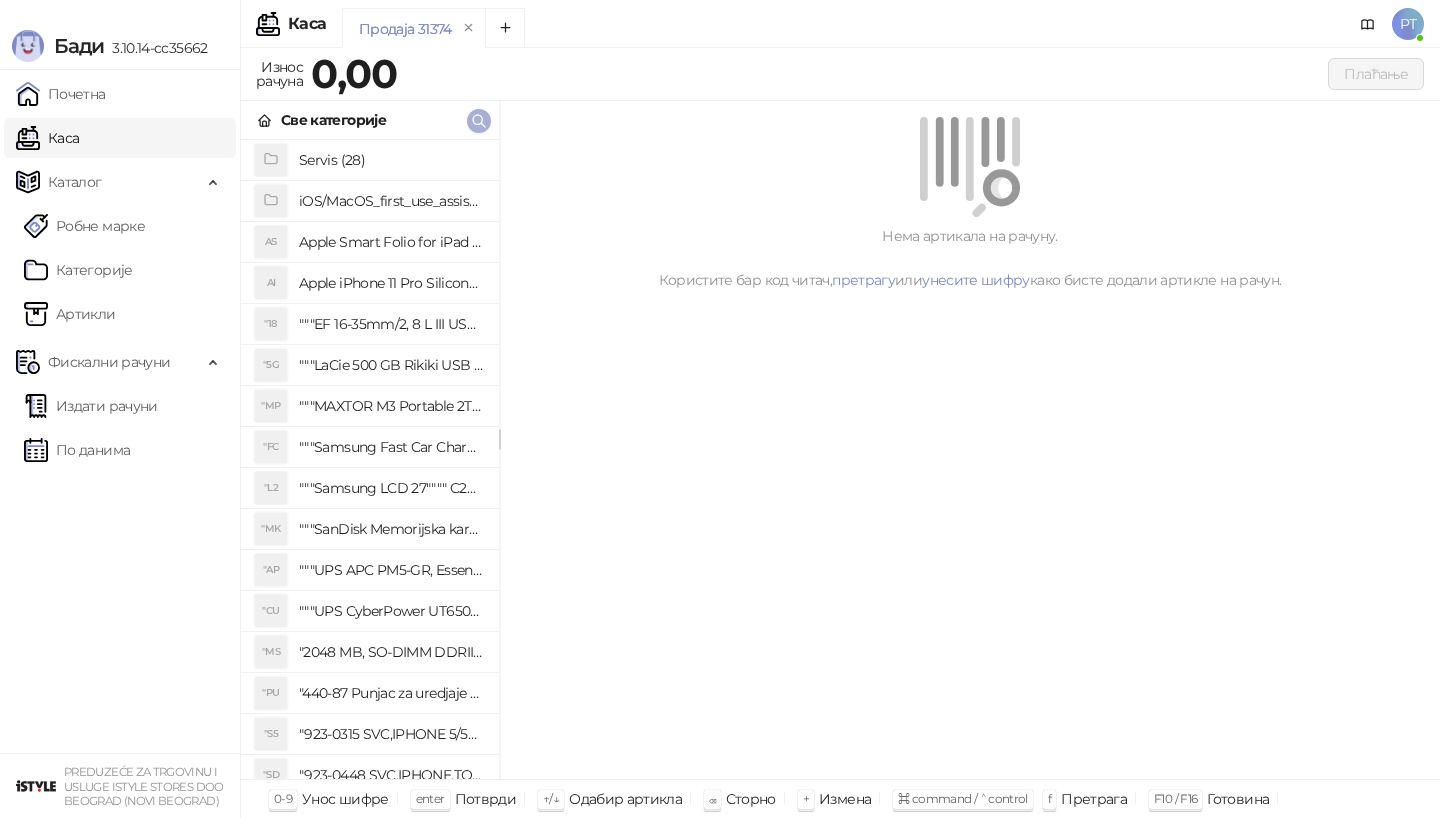 click 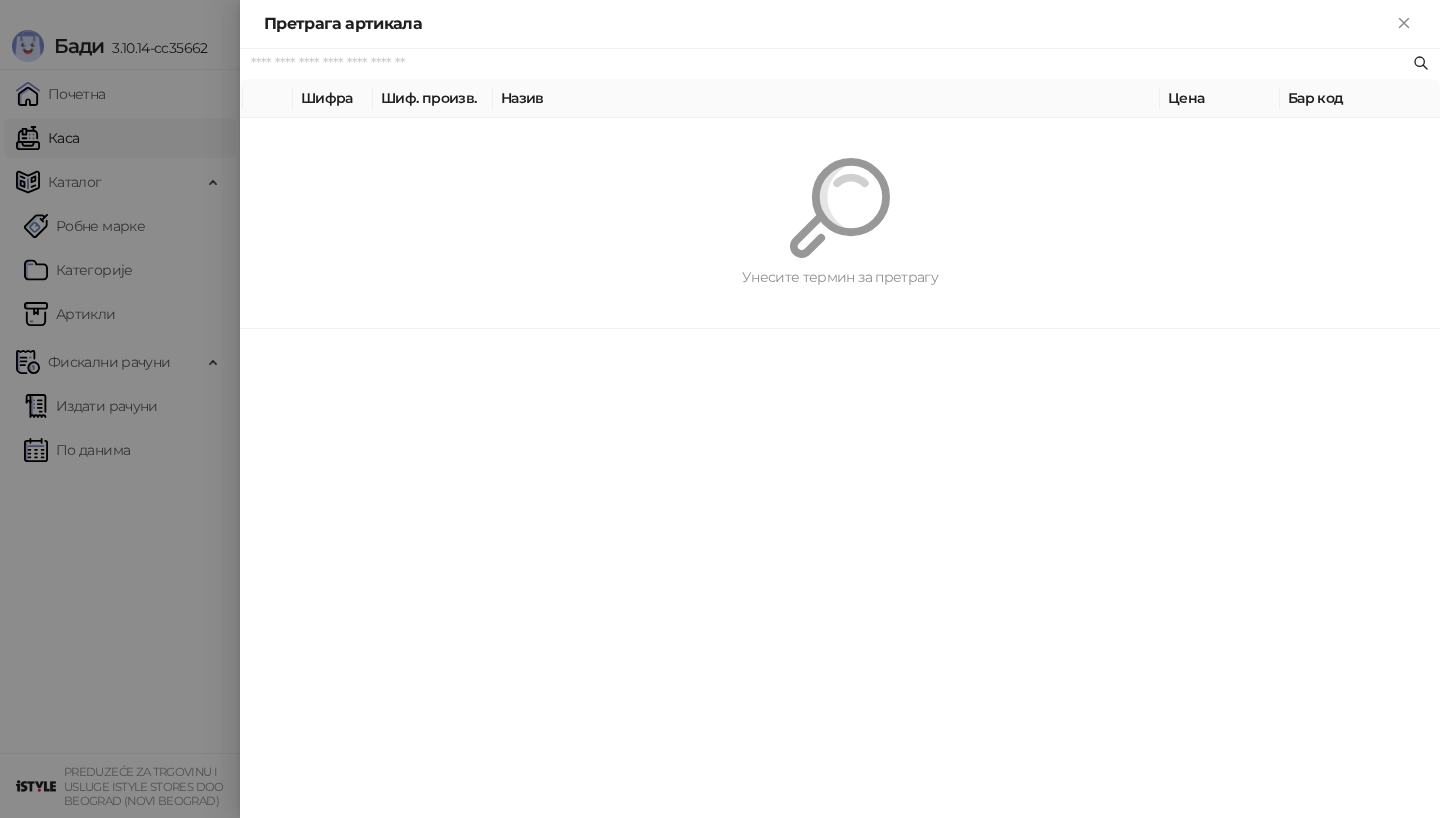 paste on "*********" 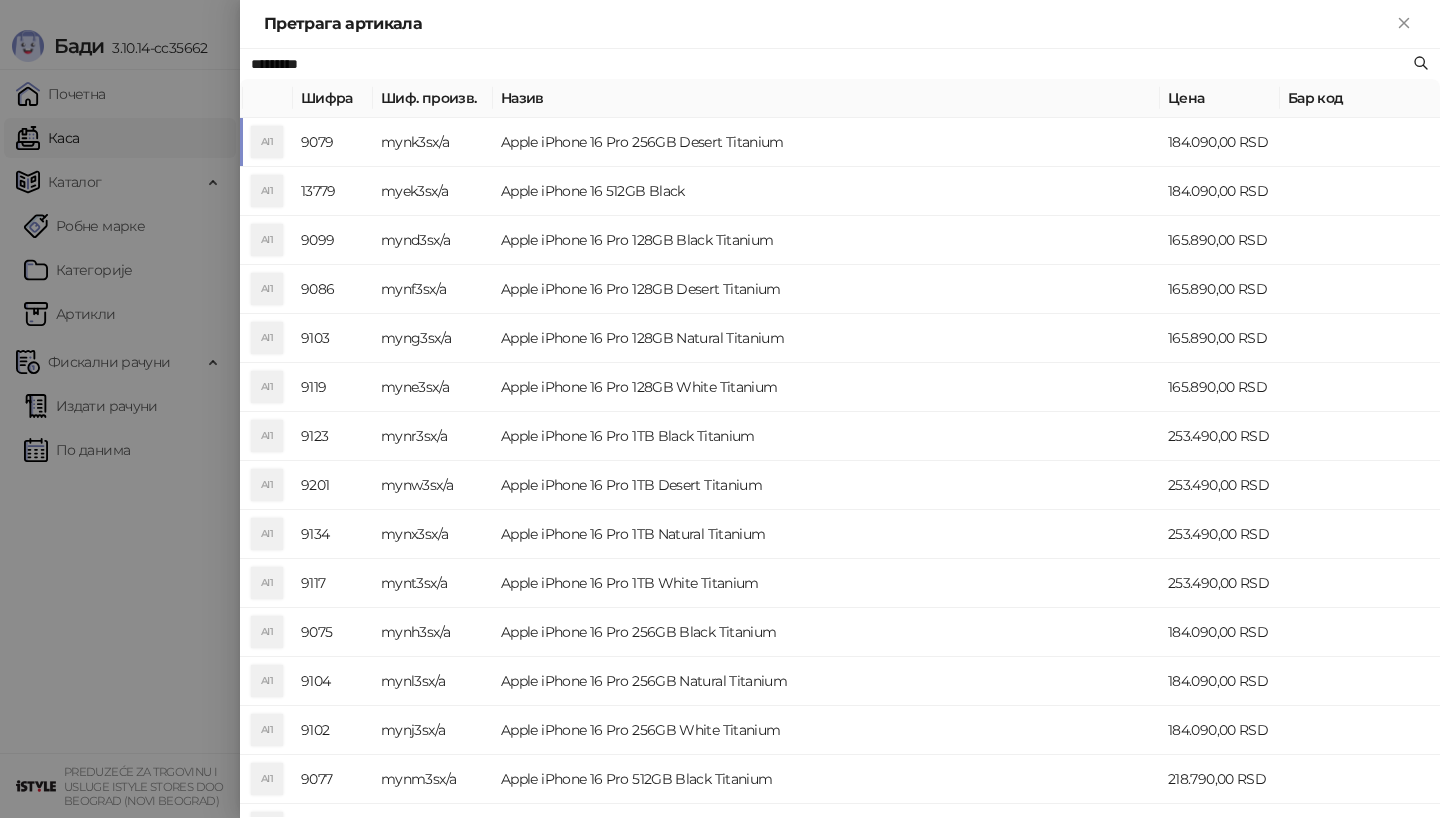type on "*********" 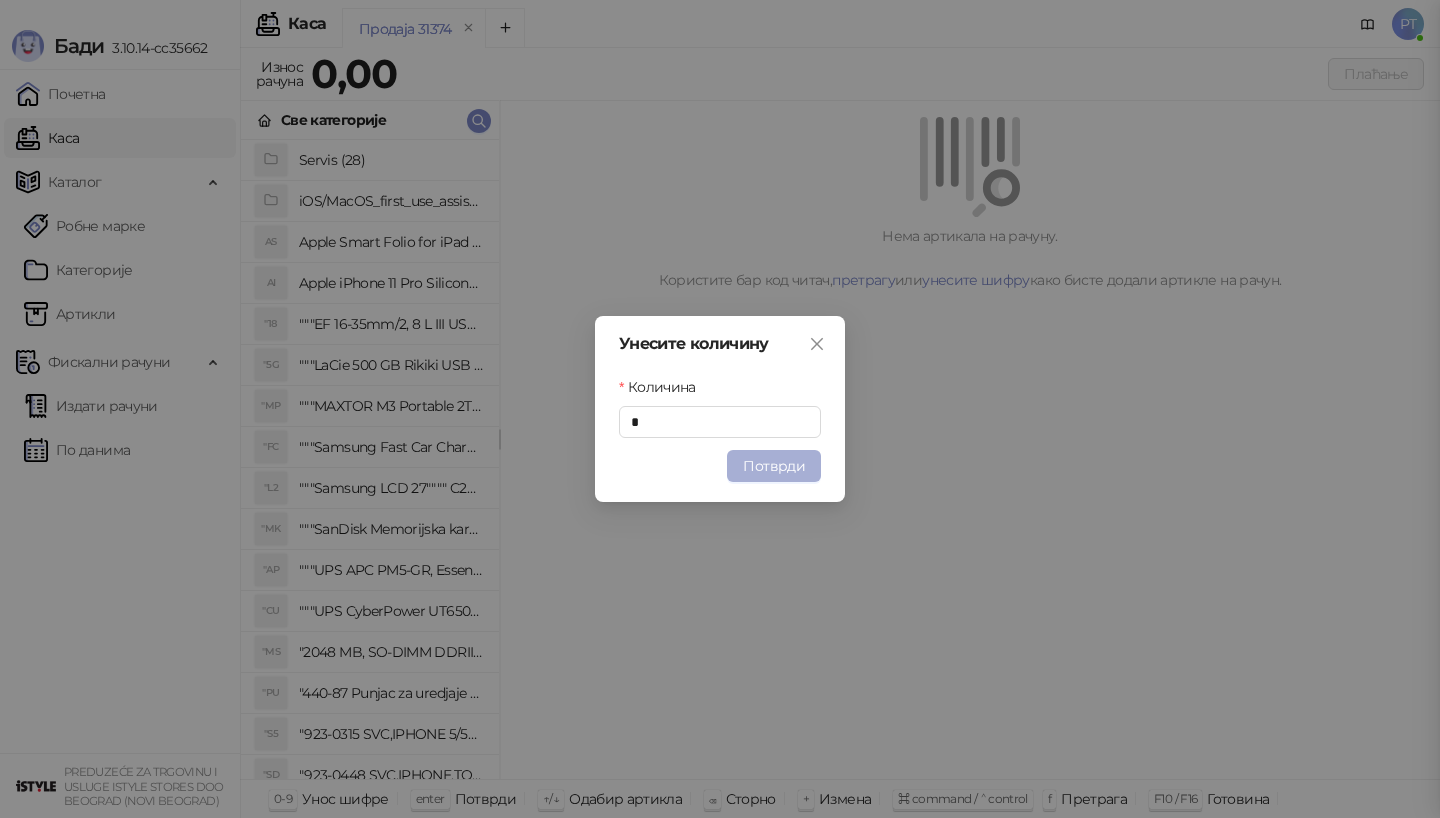 click on "Потврди" at bounding box center [774, 466] 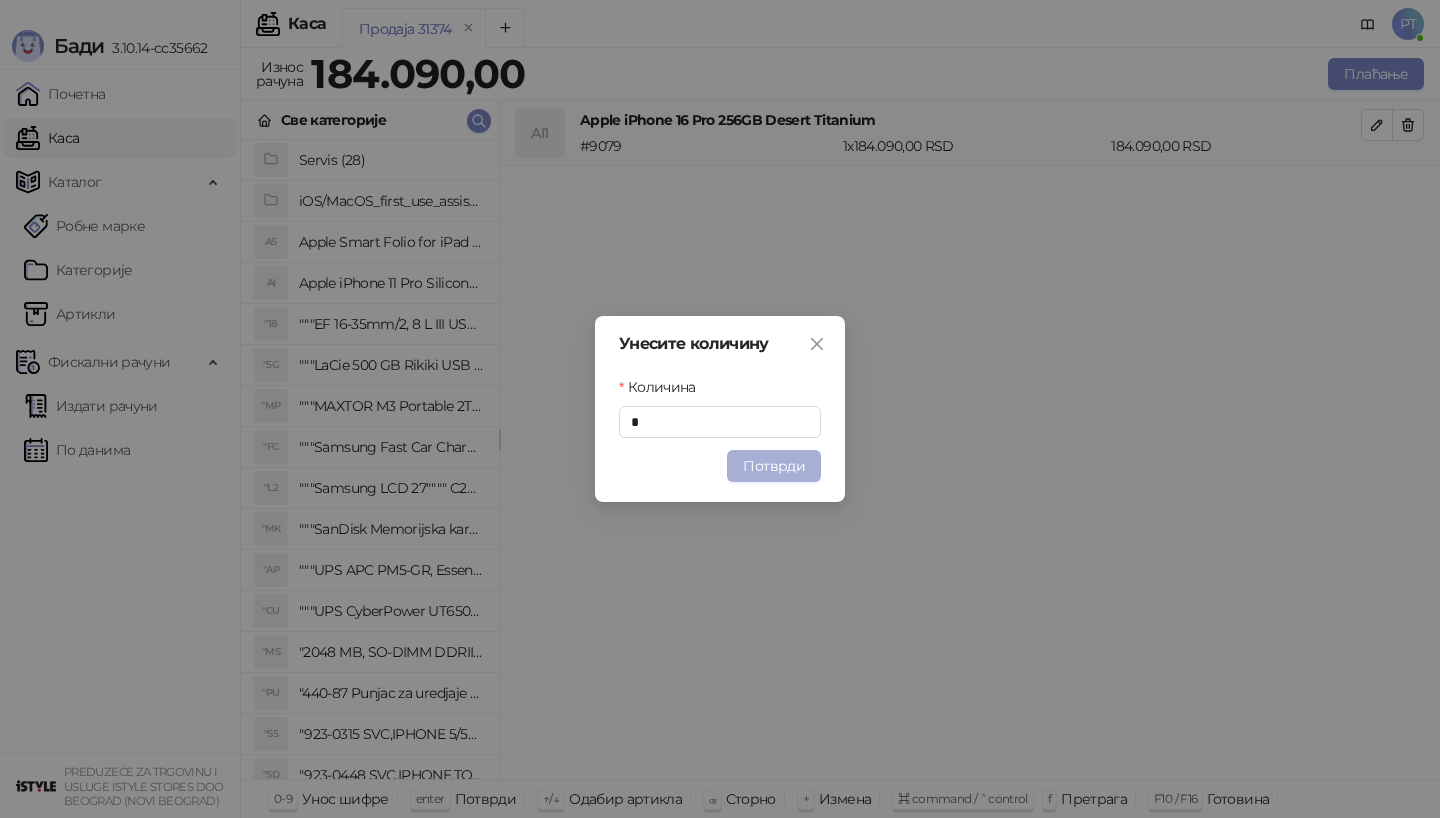 type 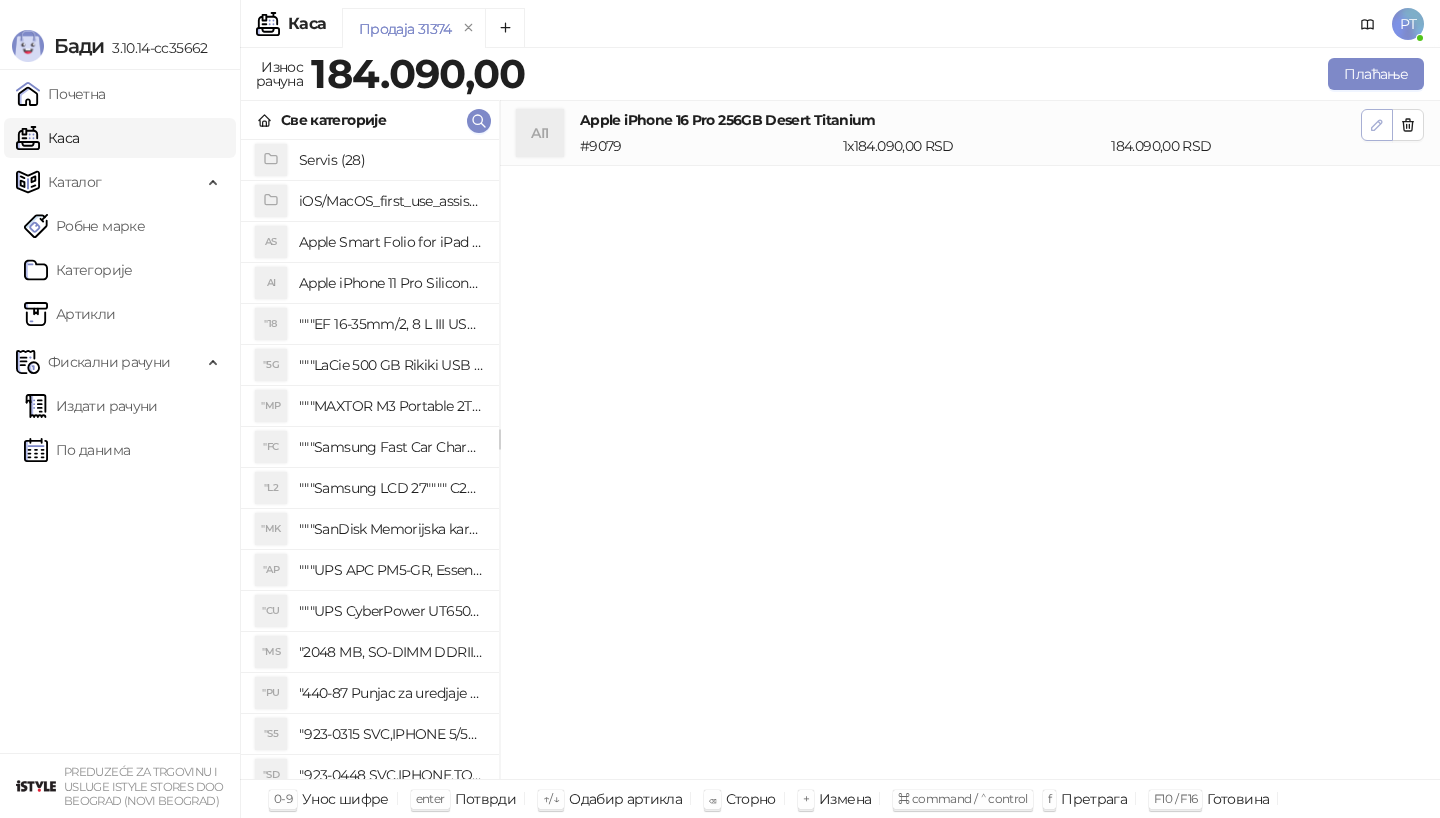 click 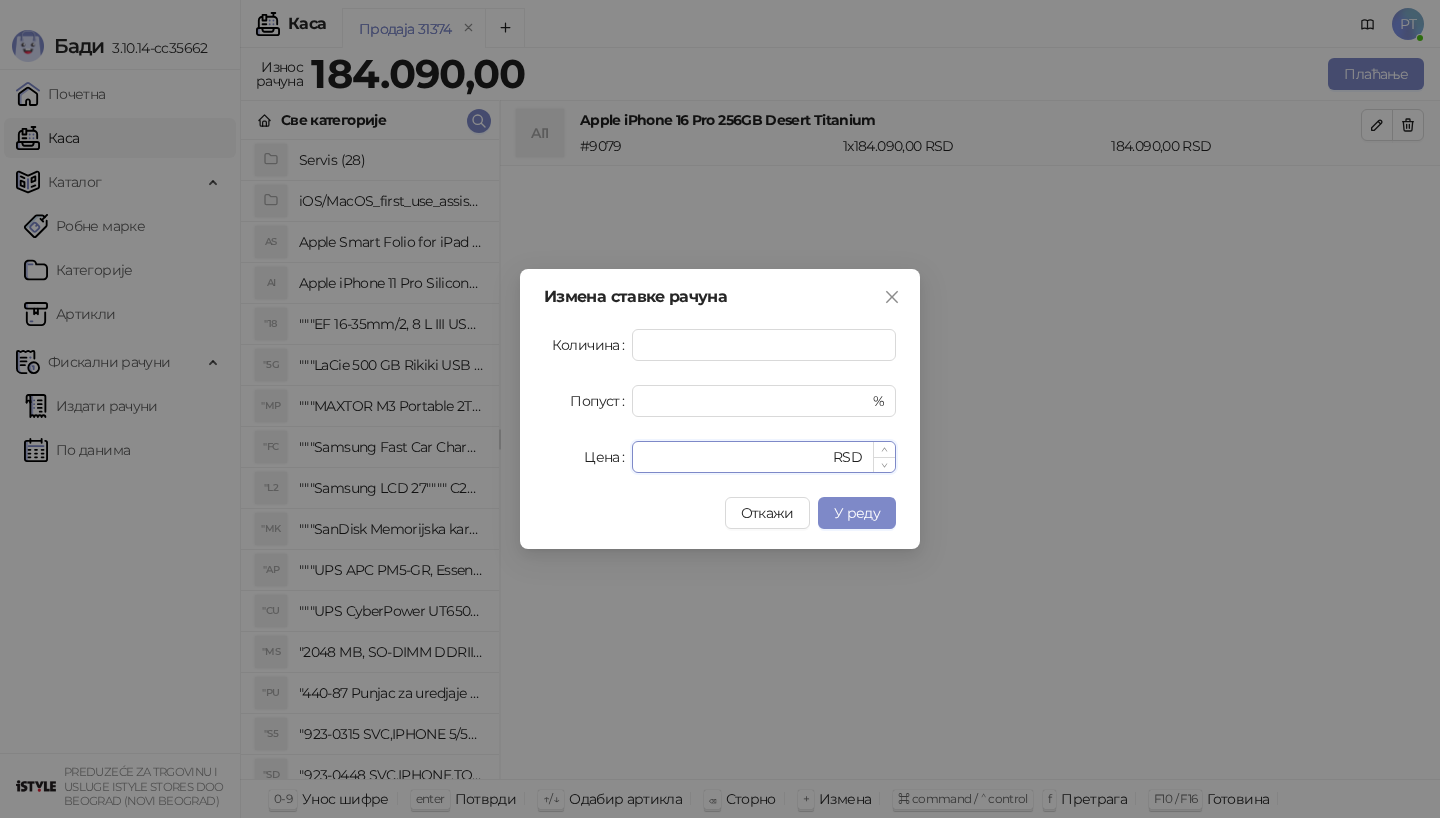 click on "******" at bounding box center (736, 457) 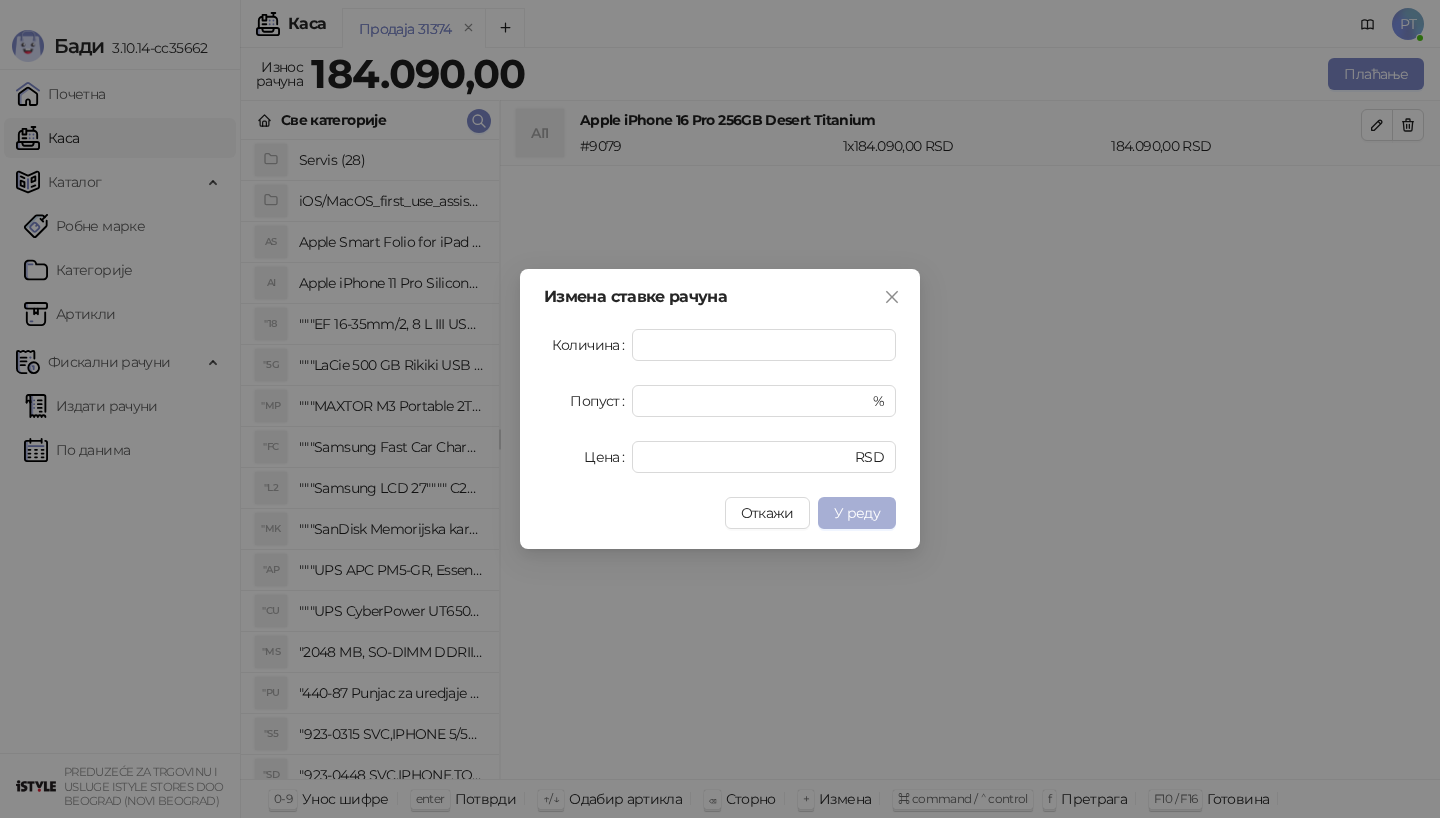 type on "******" 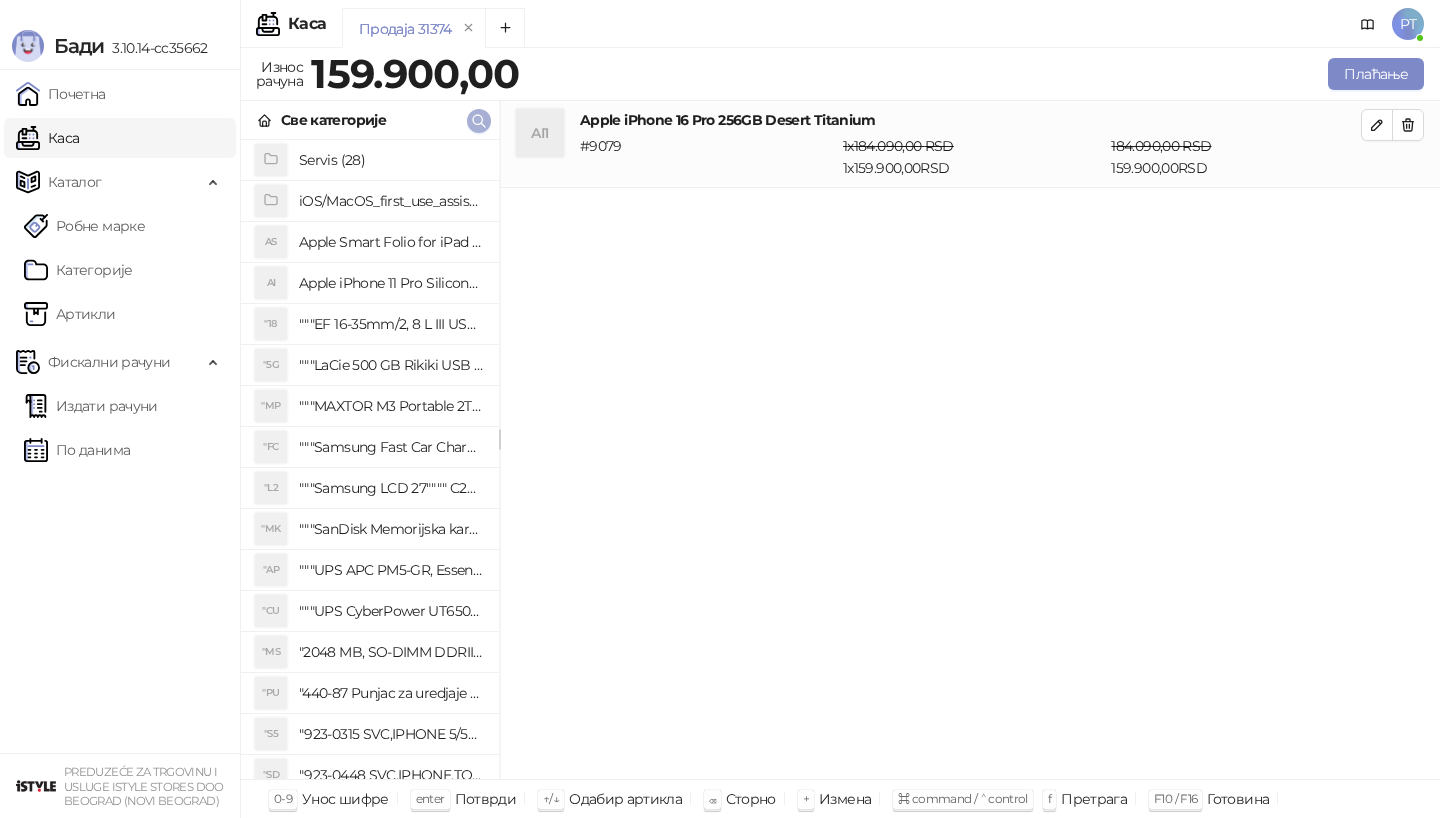 type 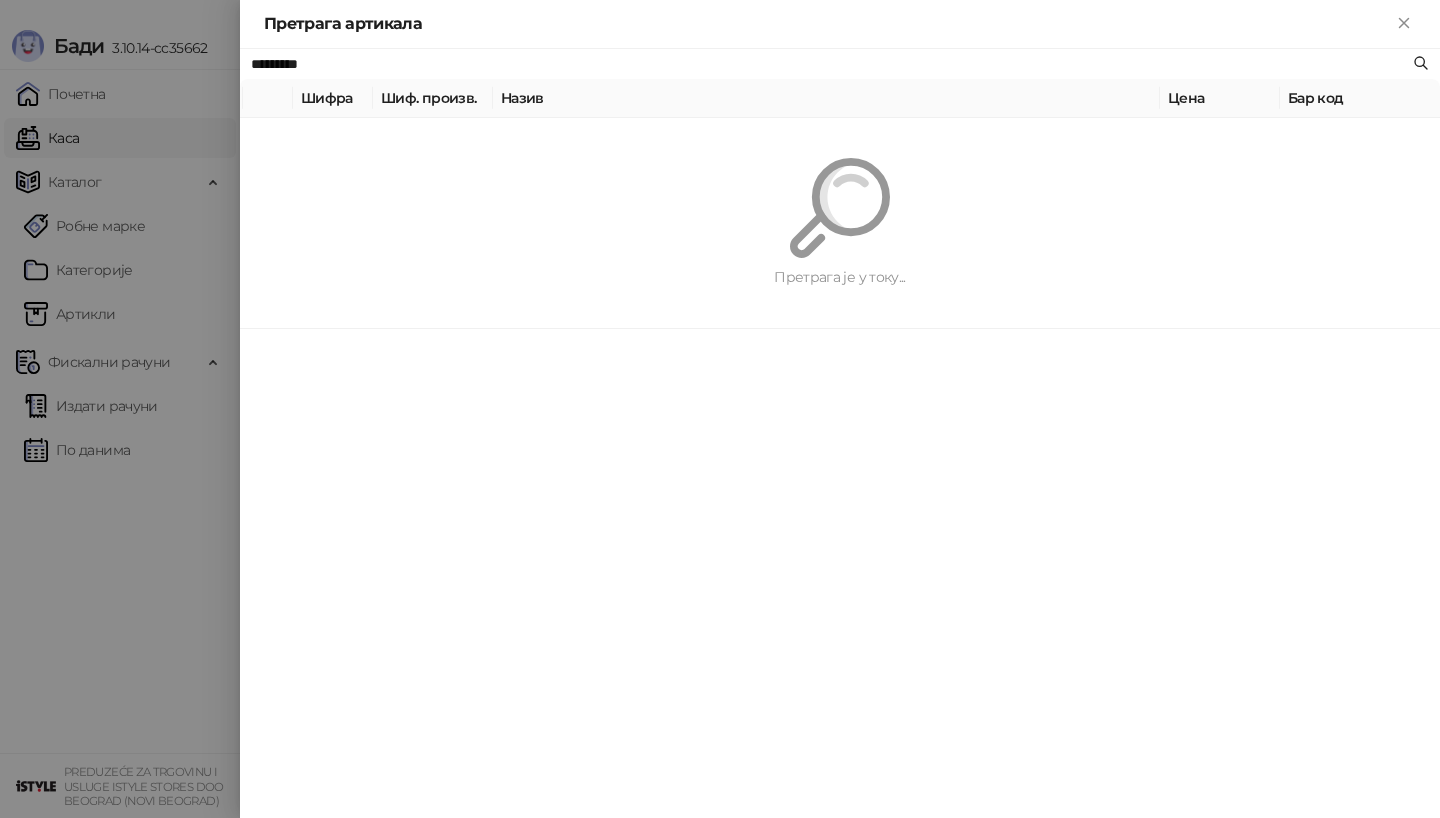 paste on "**********" 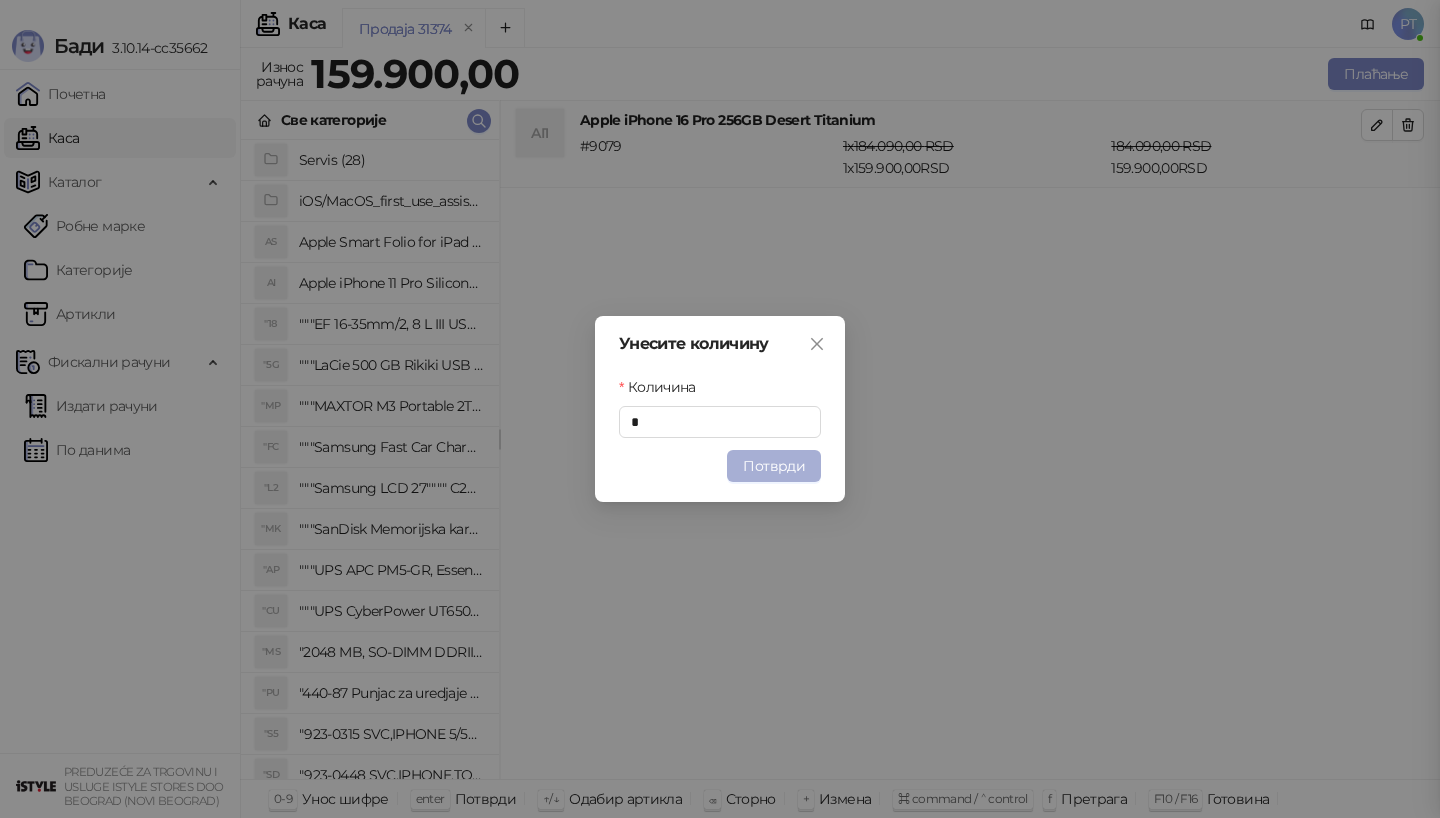 click on "Потврди" at bounding box center (774, 466) 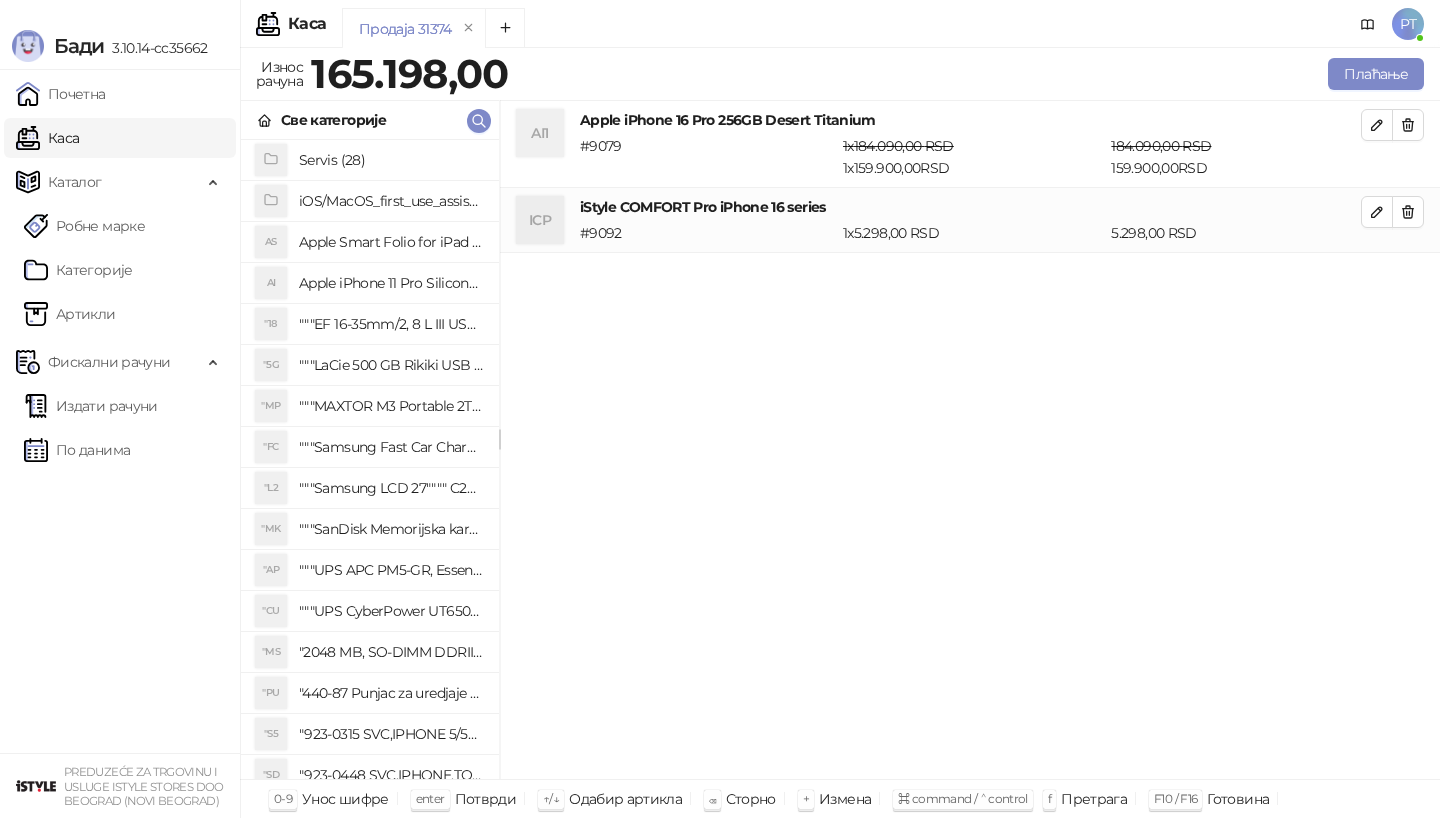 click on "Унесите количину Количина * Потврди" at bounding box center (720, 409) 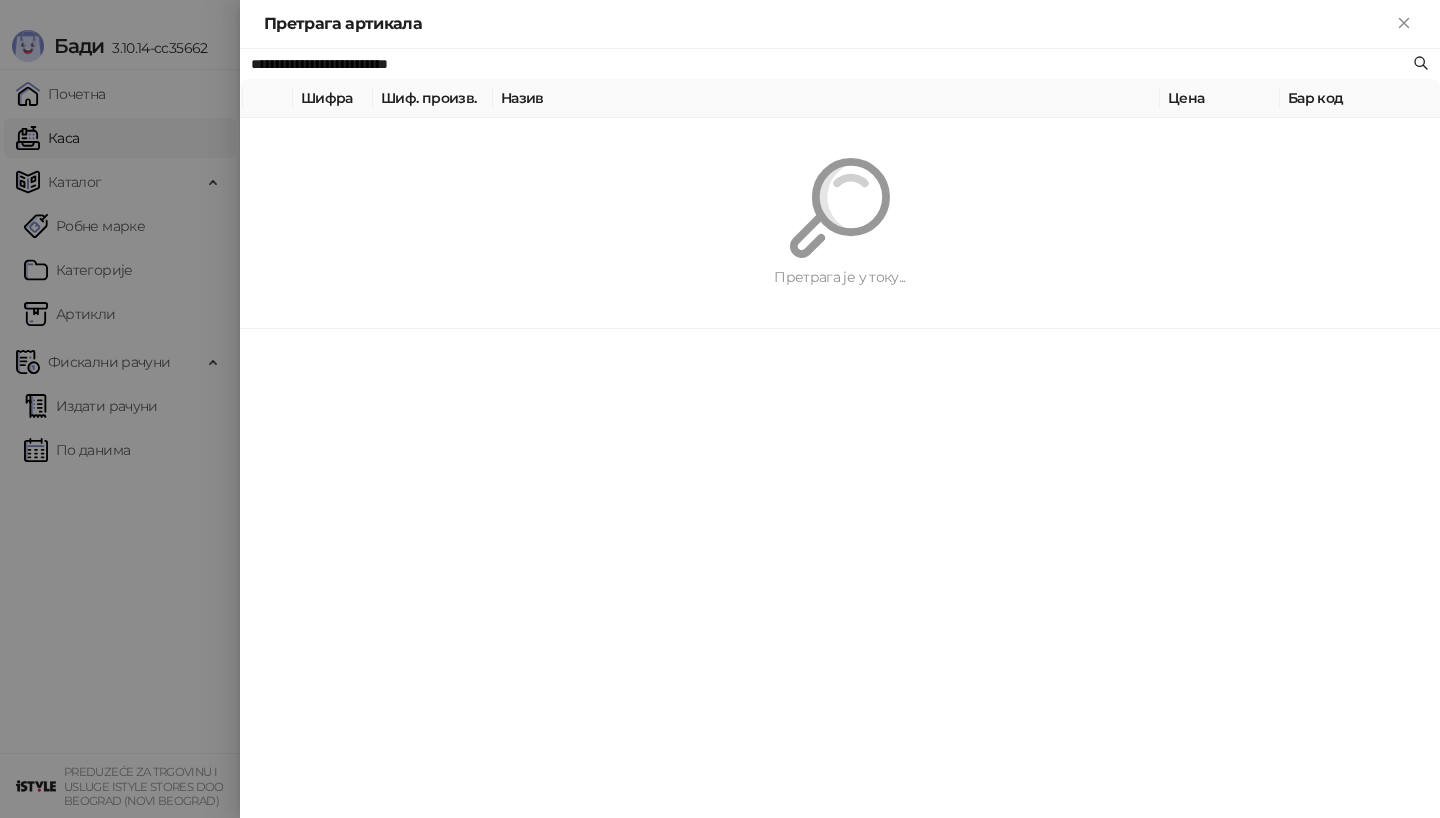 paste 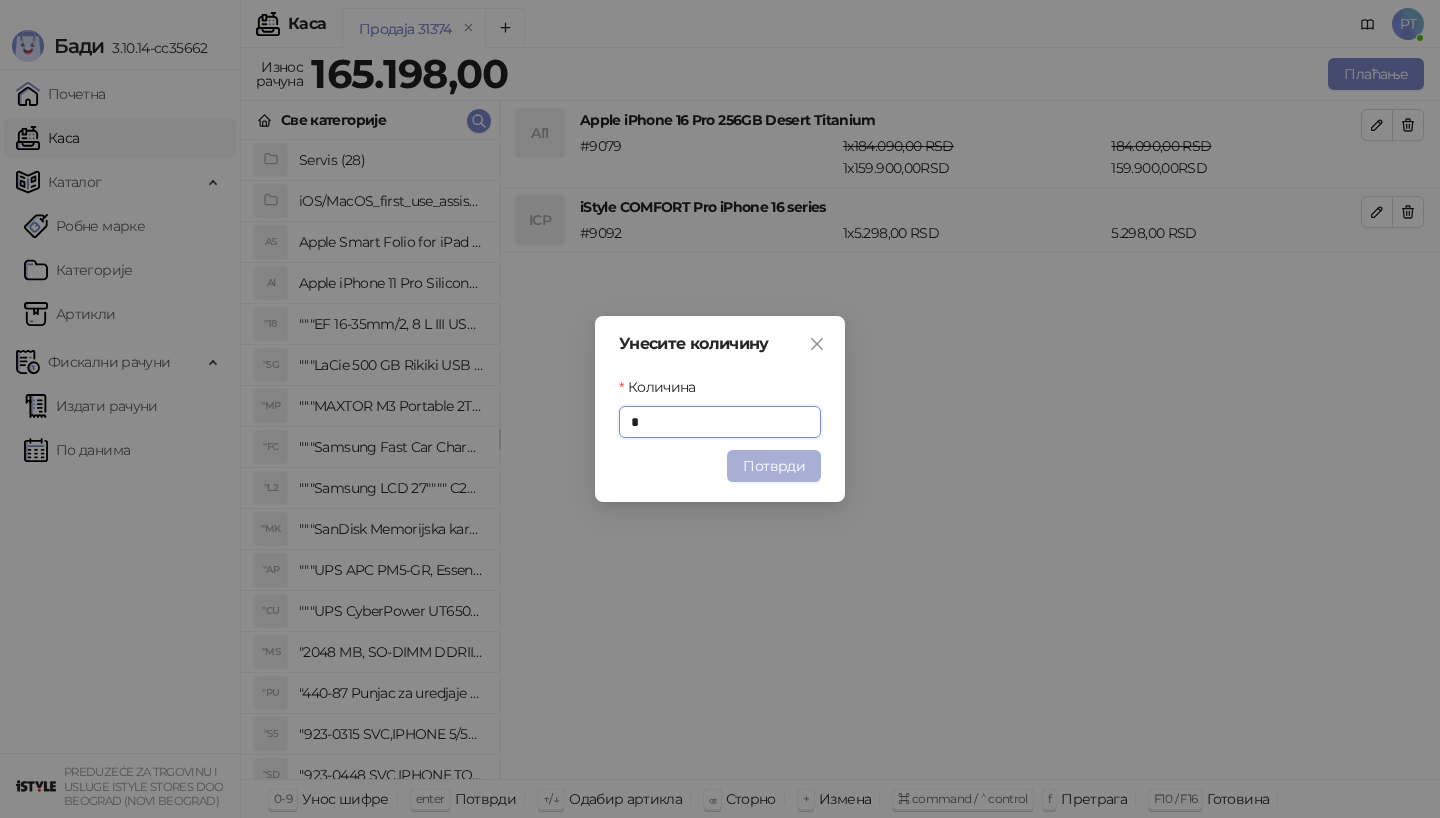 click on "Потврди" at bounding box center (774, 466) 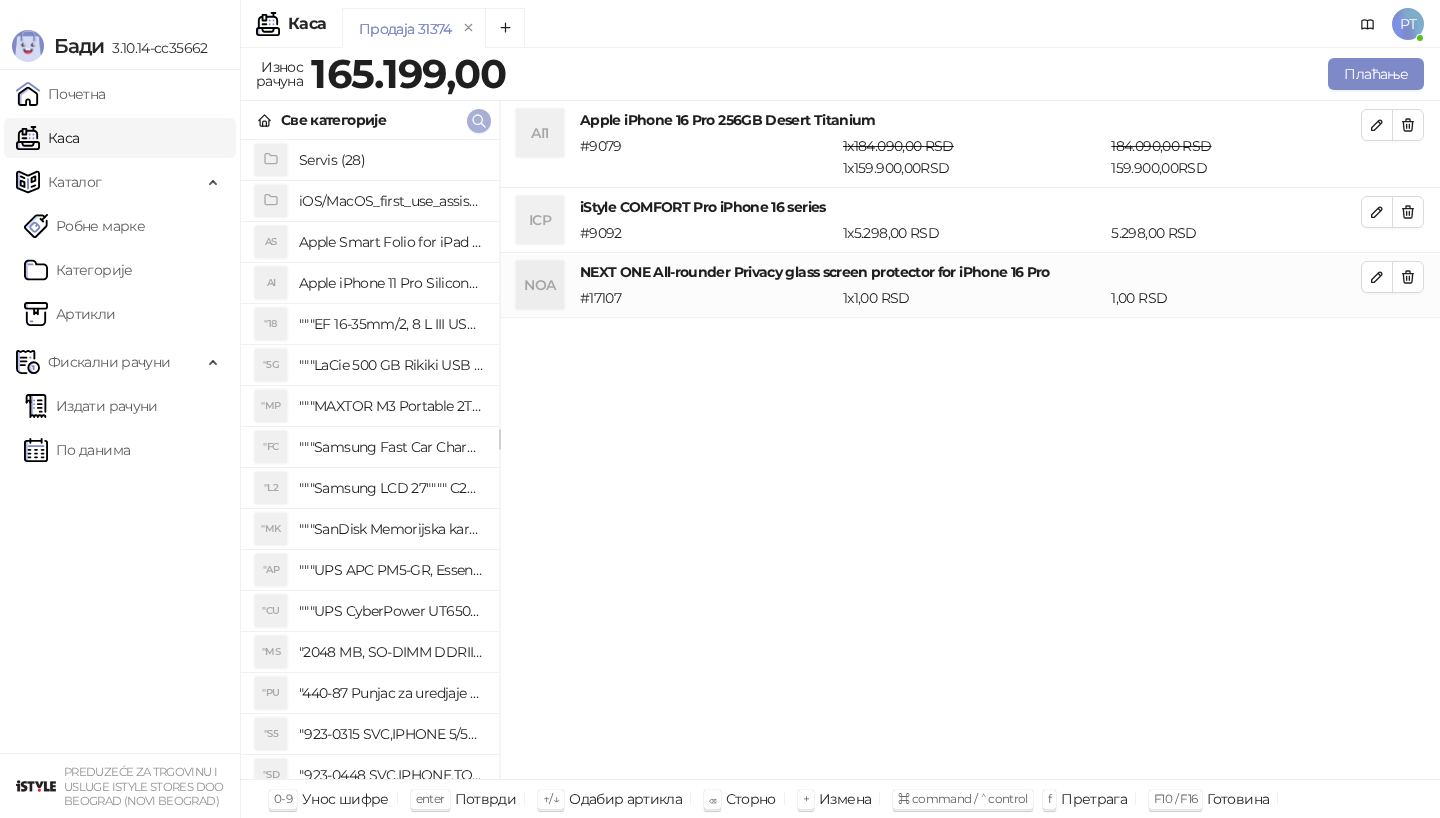 click 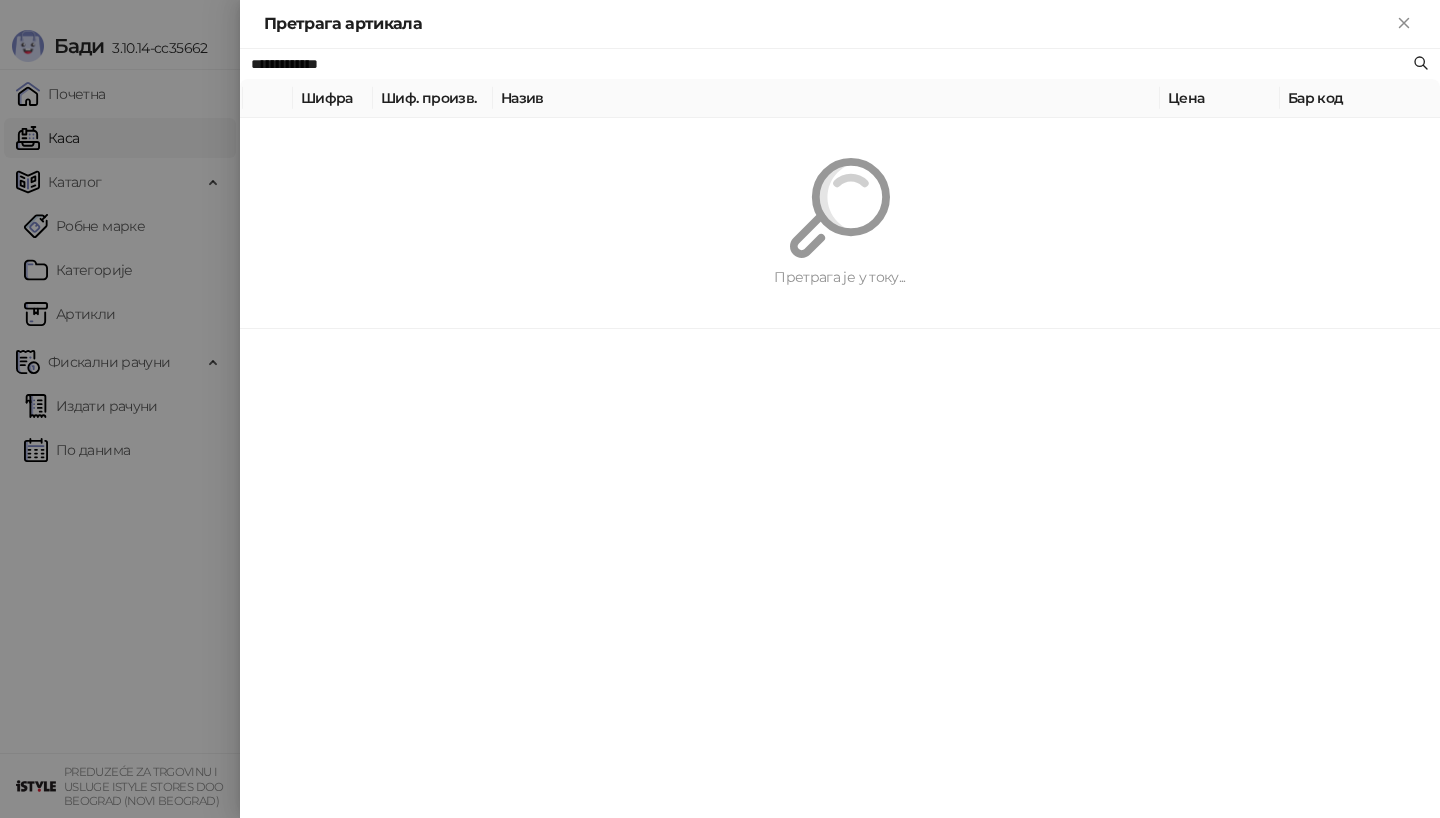 paste on "*******" 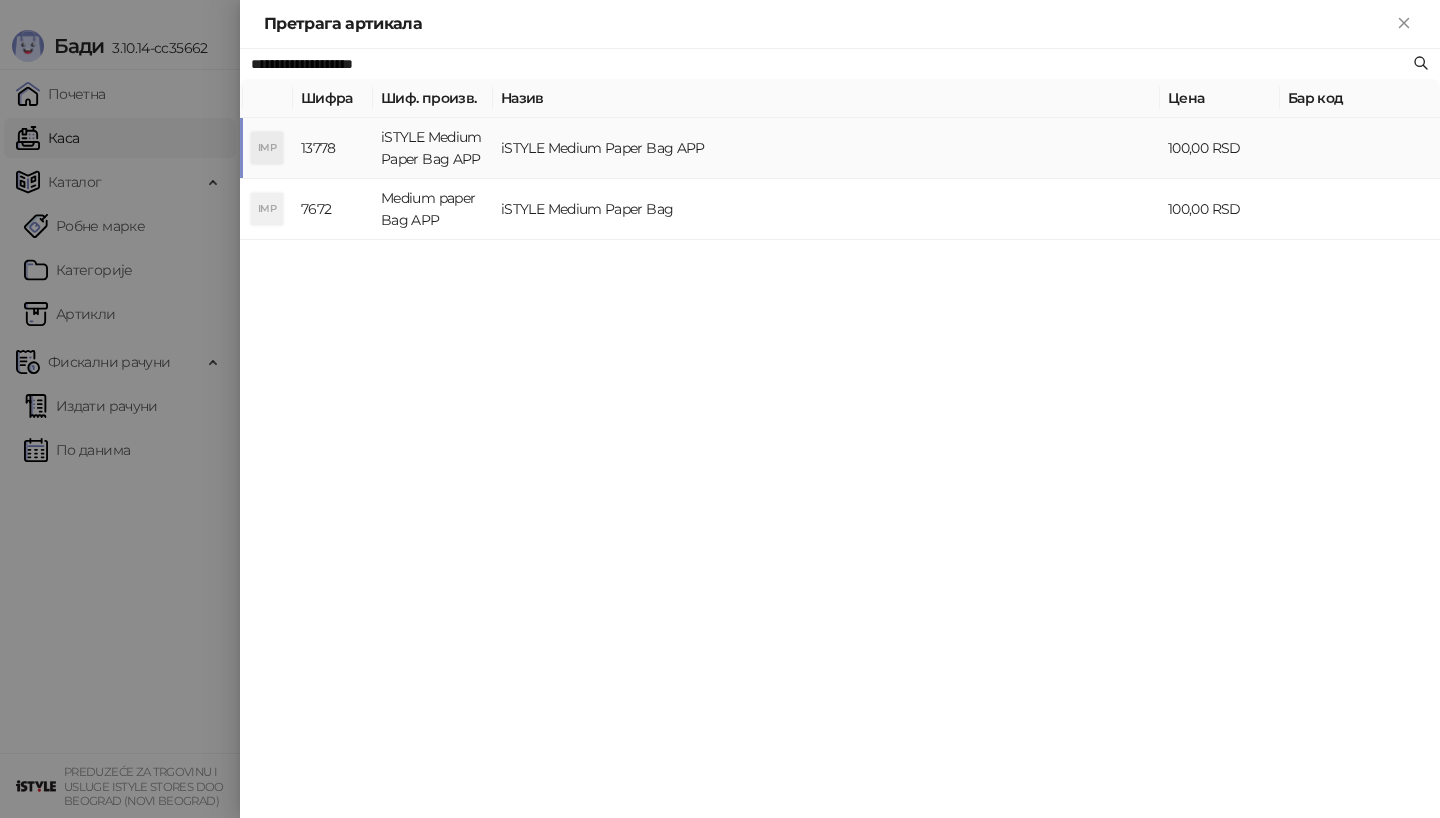 type on "**********" 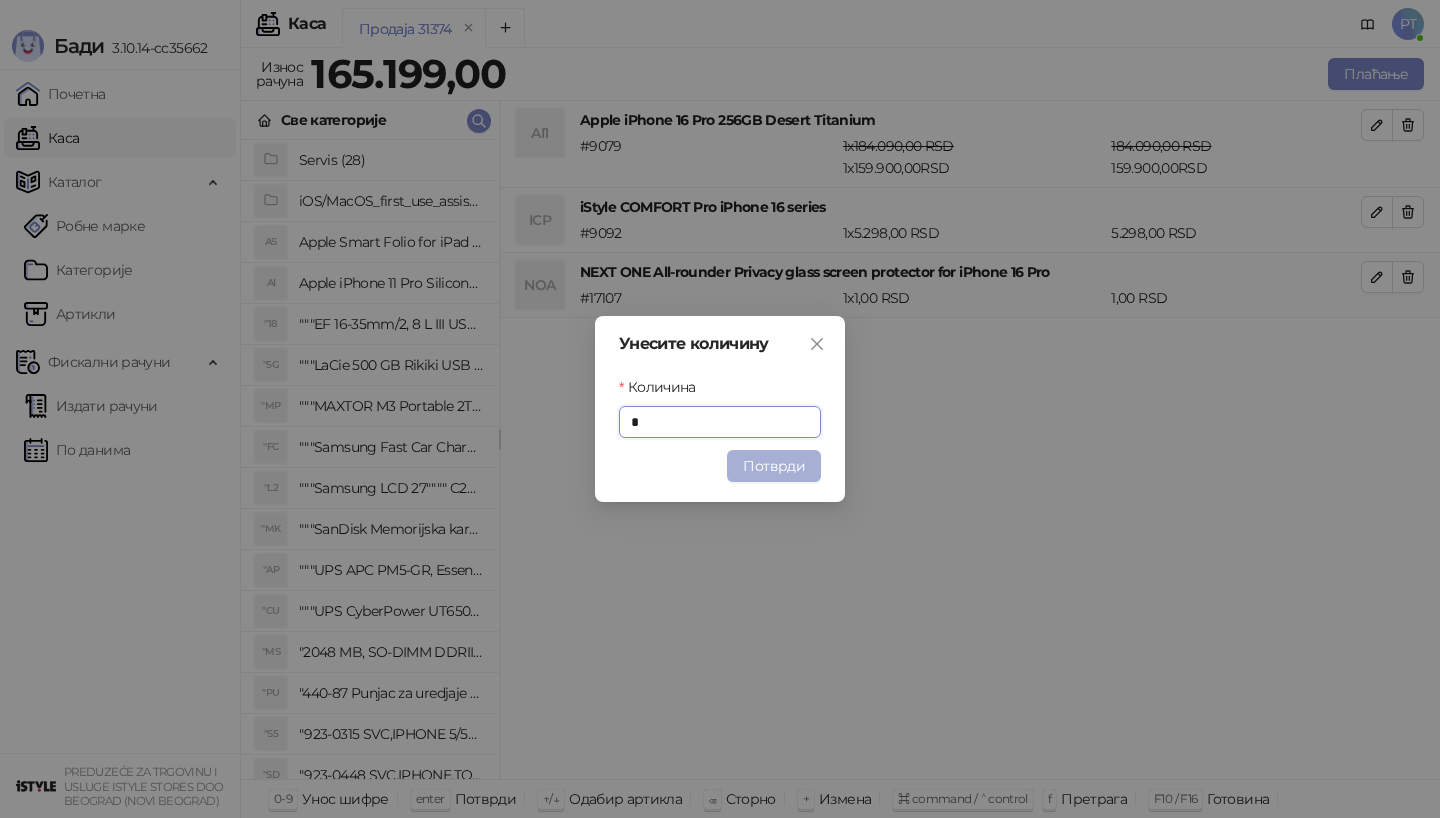 click on "Потврди" at bounding box center (774, 466) 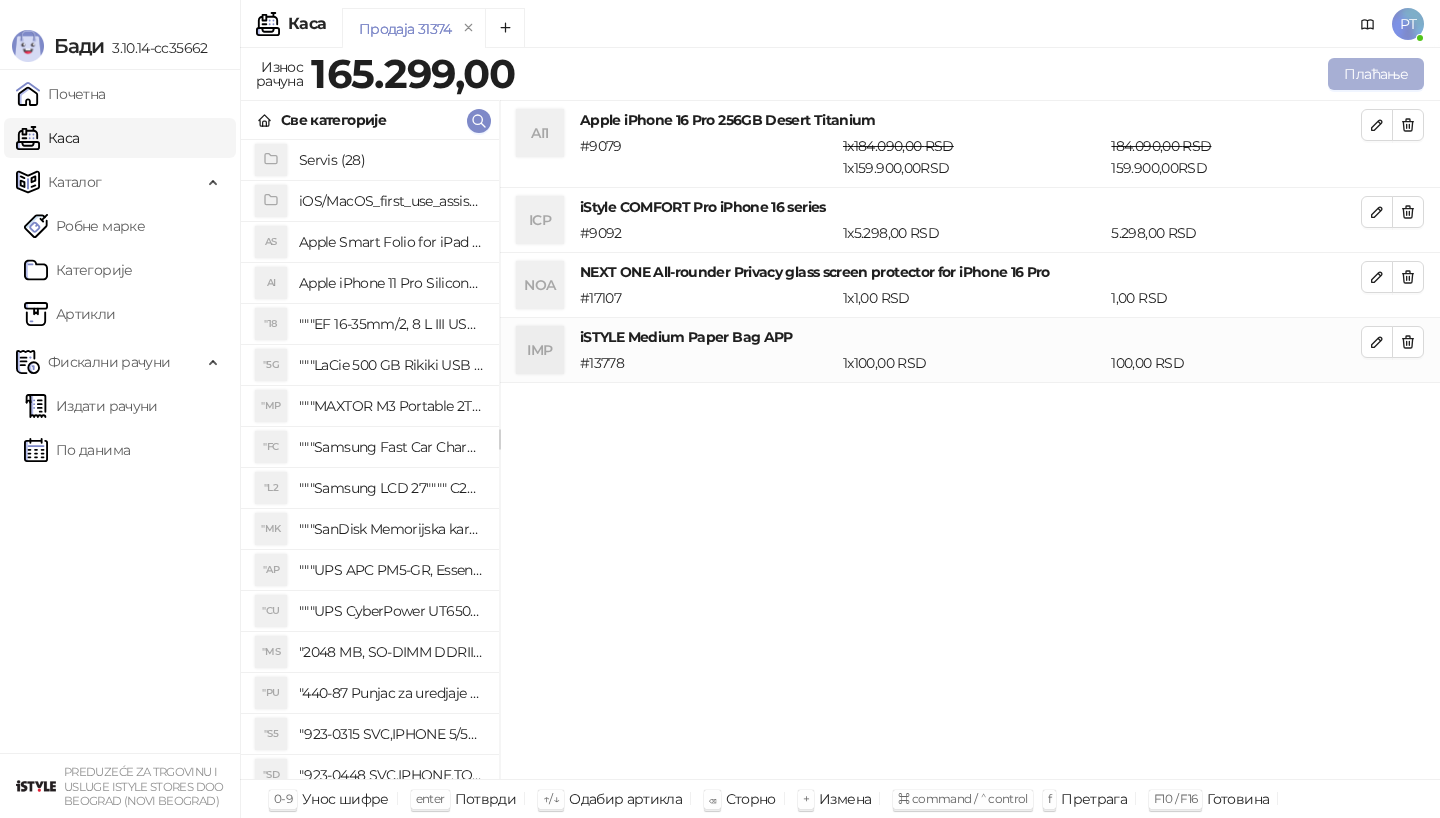 click on "Плаћање" at bounding box center [1376, 74] 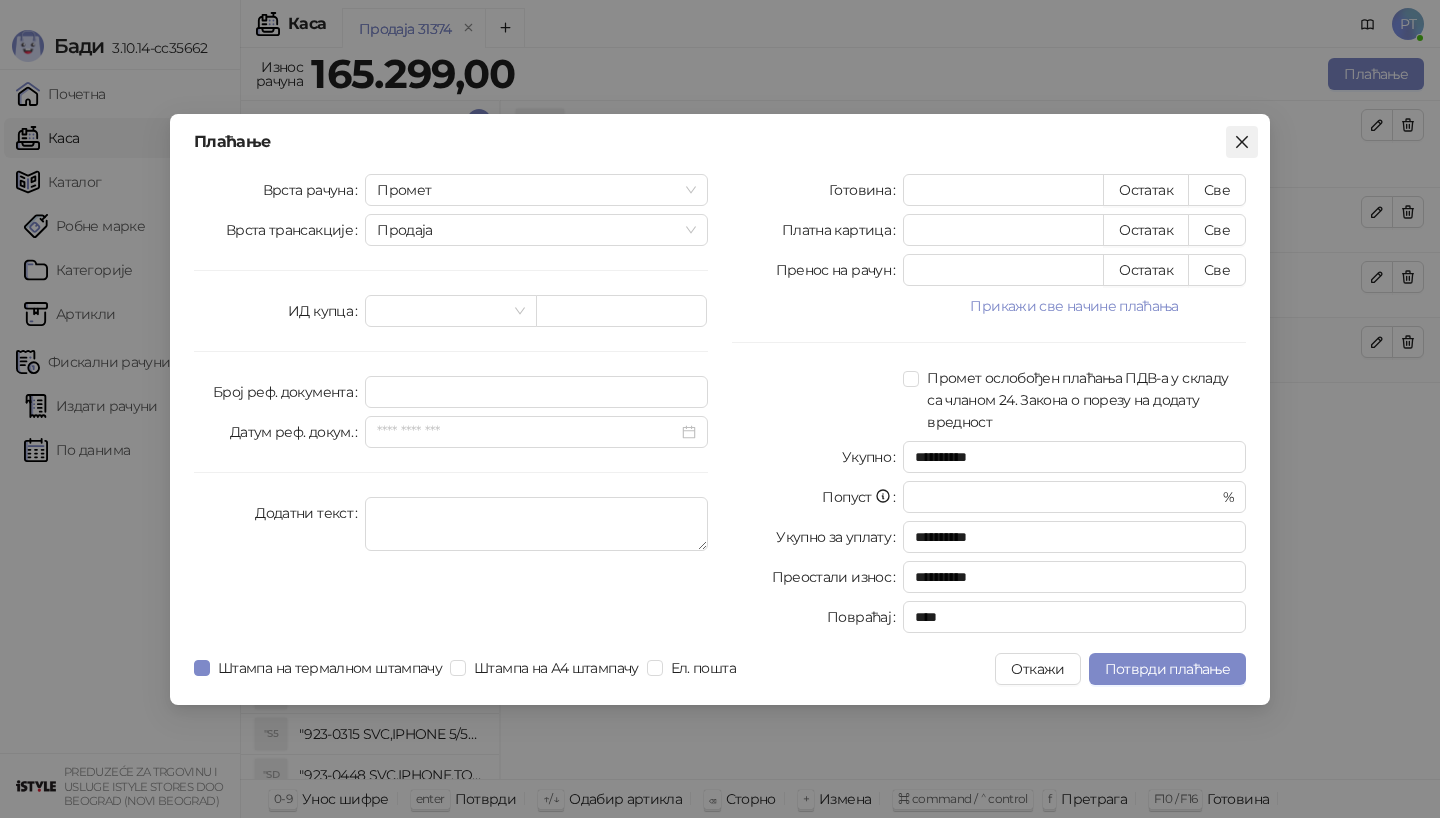 click 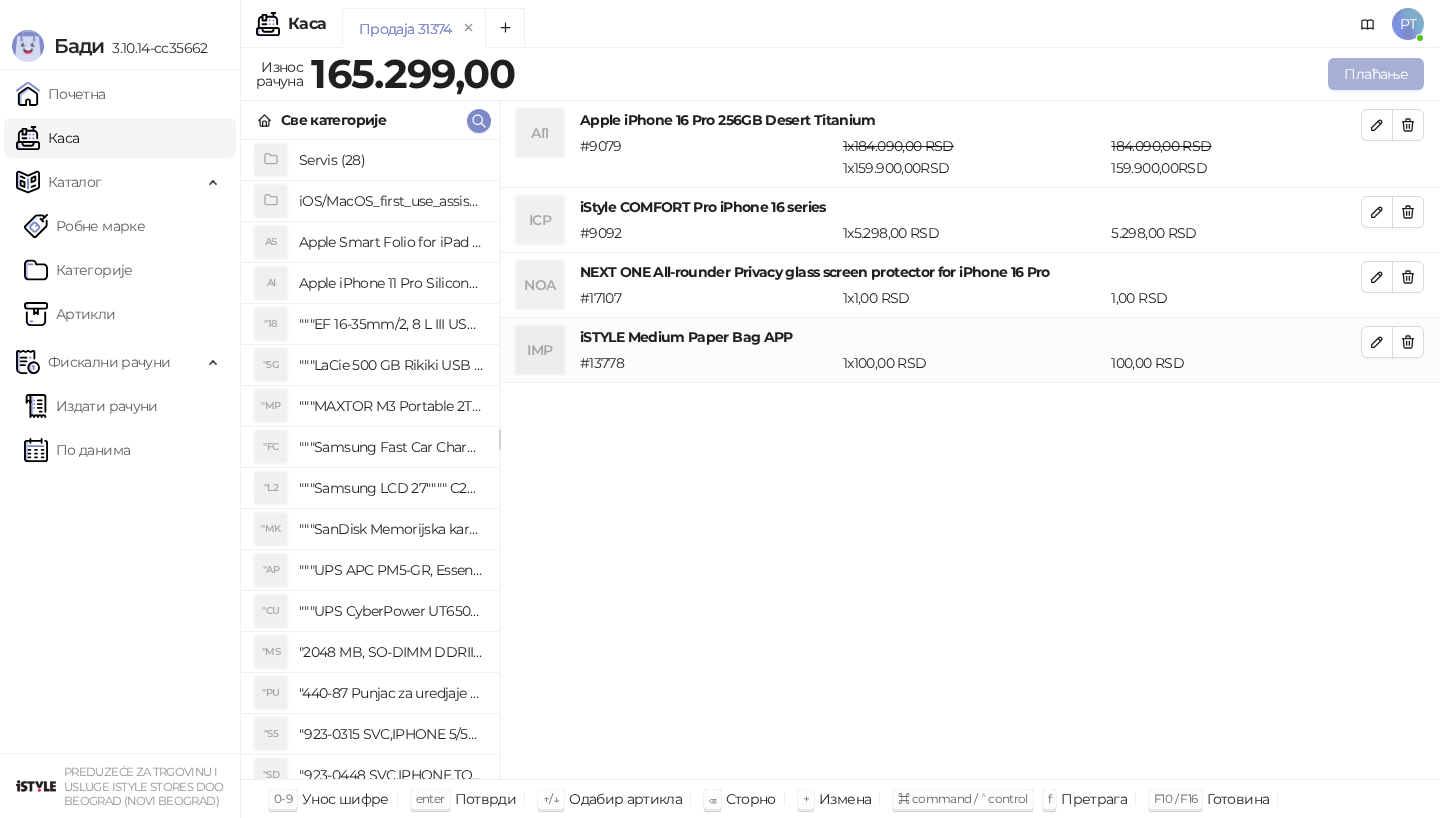 click on "Плаћање" at bounding box center [1376, 74] 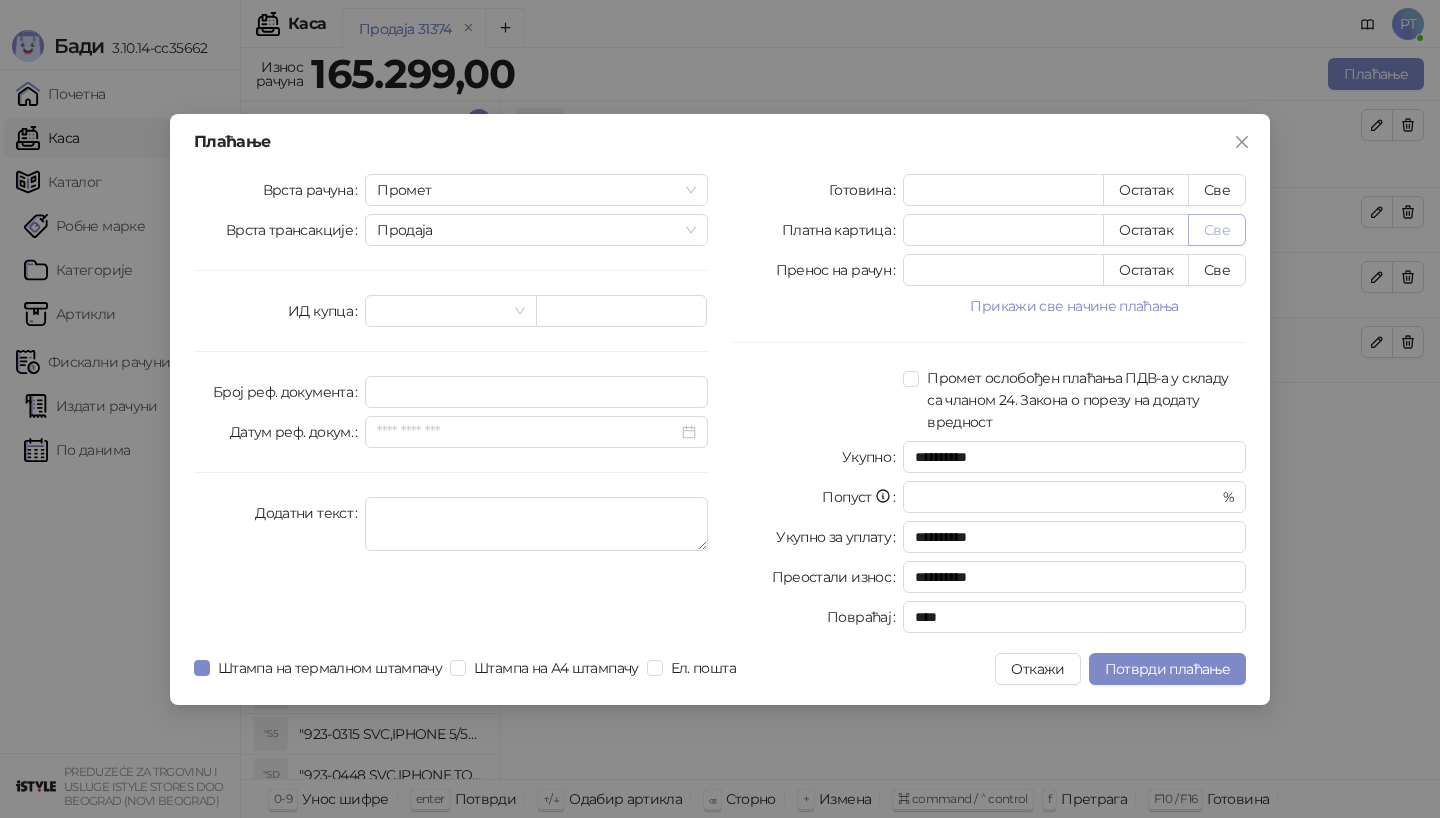 click on "Све" at bounding box center [1217, 230] 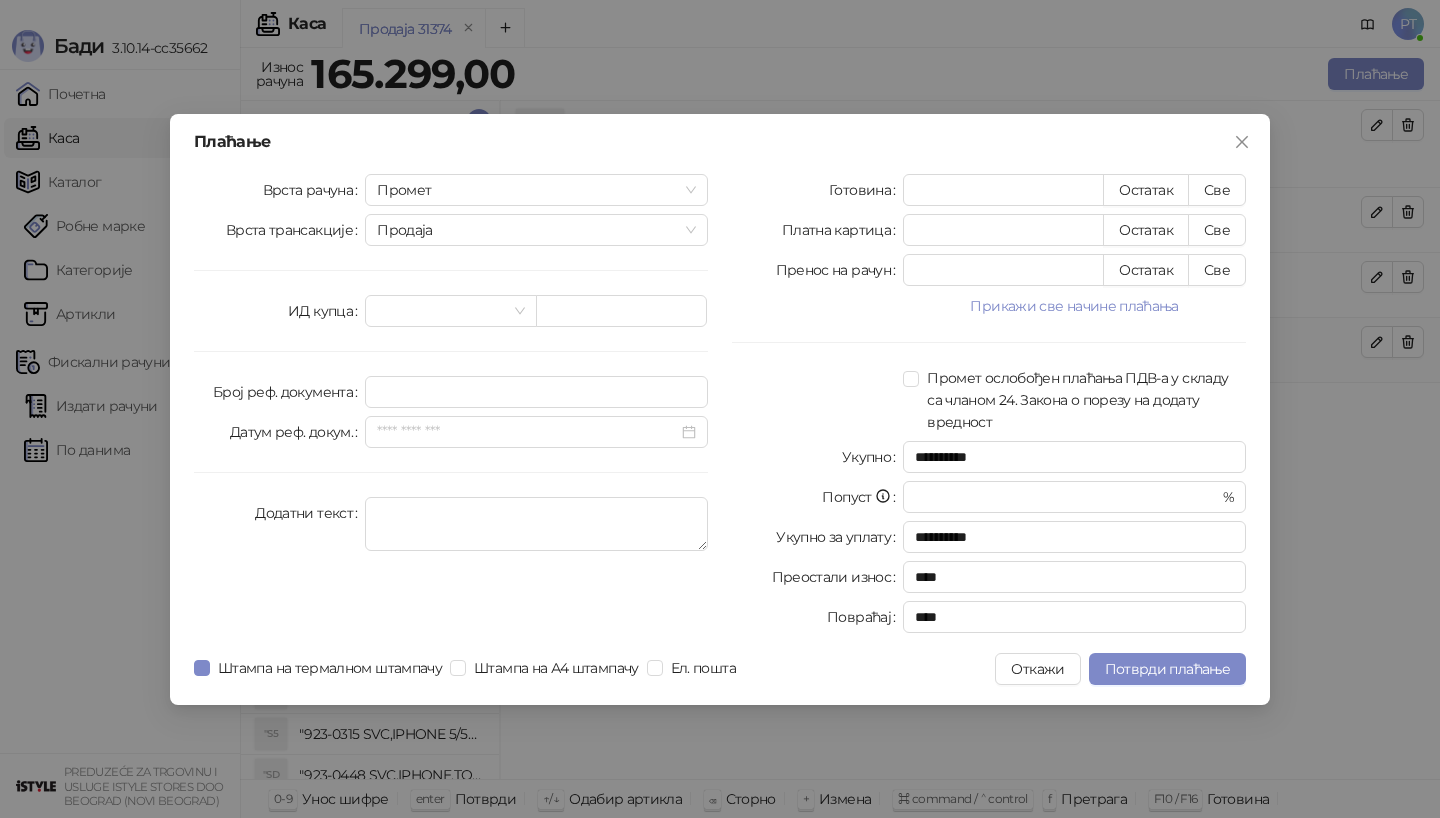 type 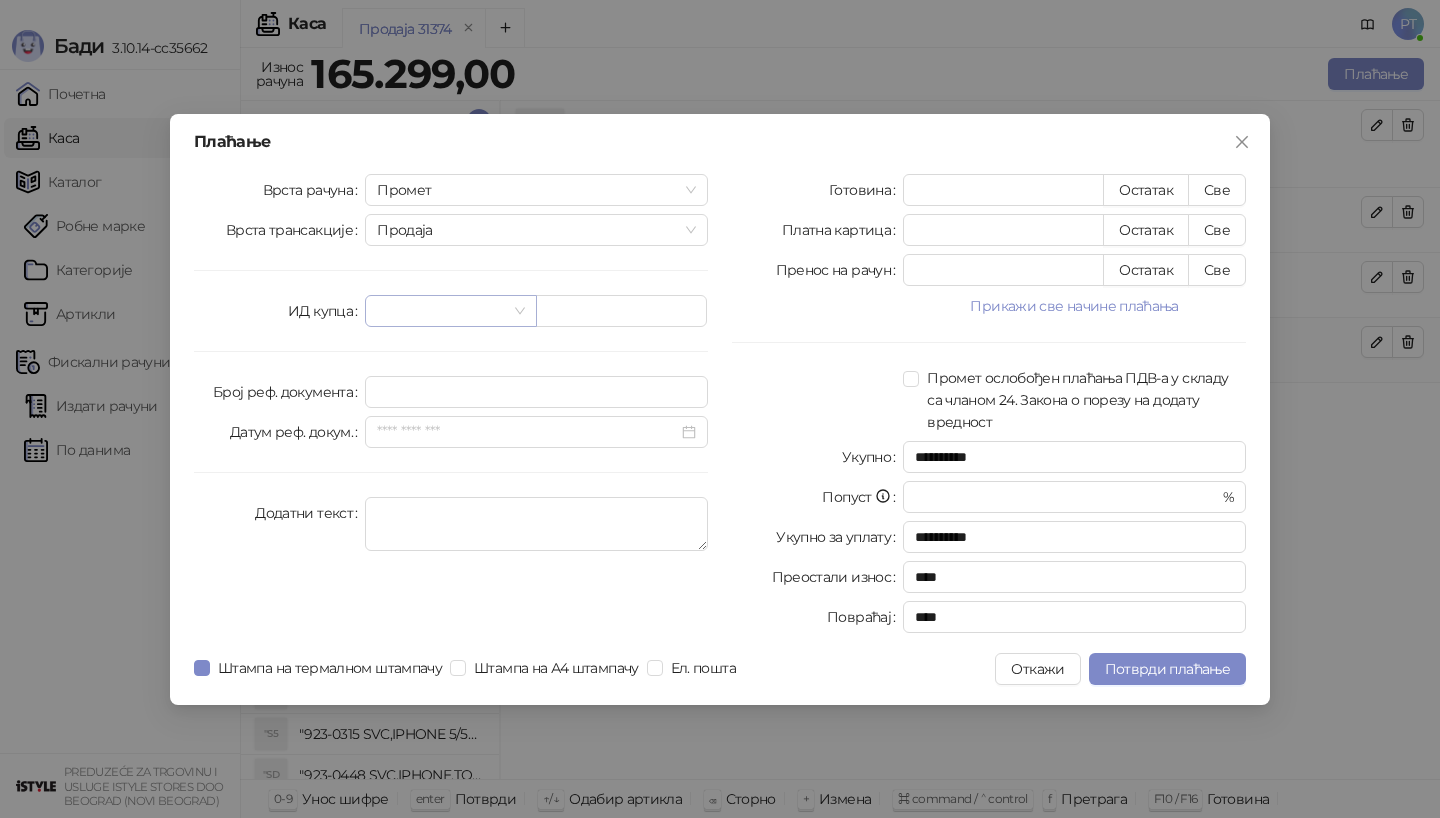 click at bounding box center (441, 311) 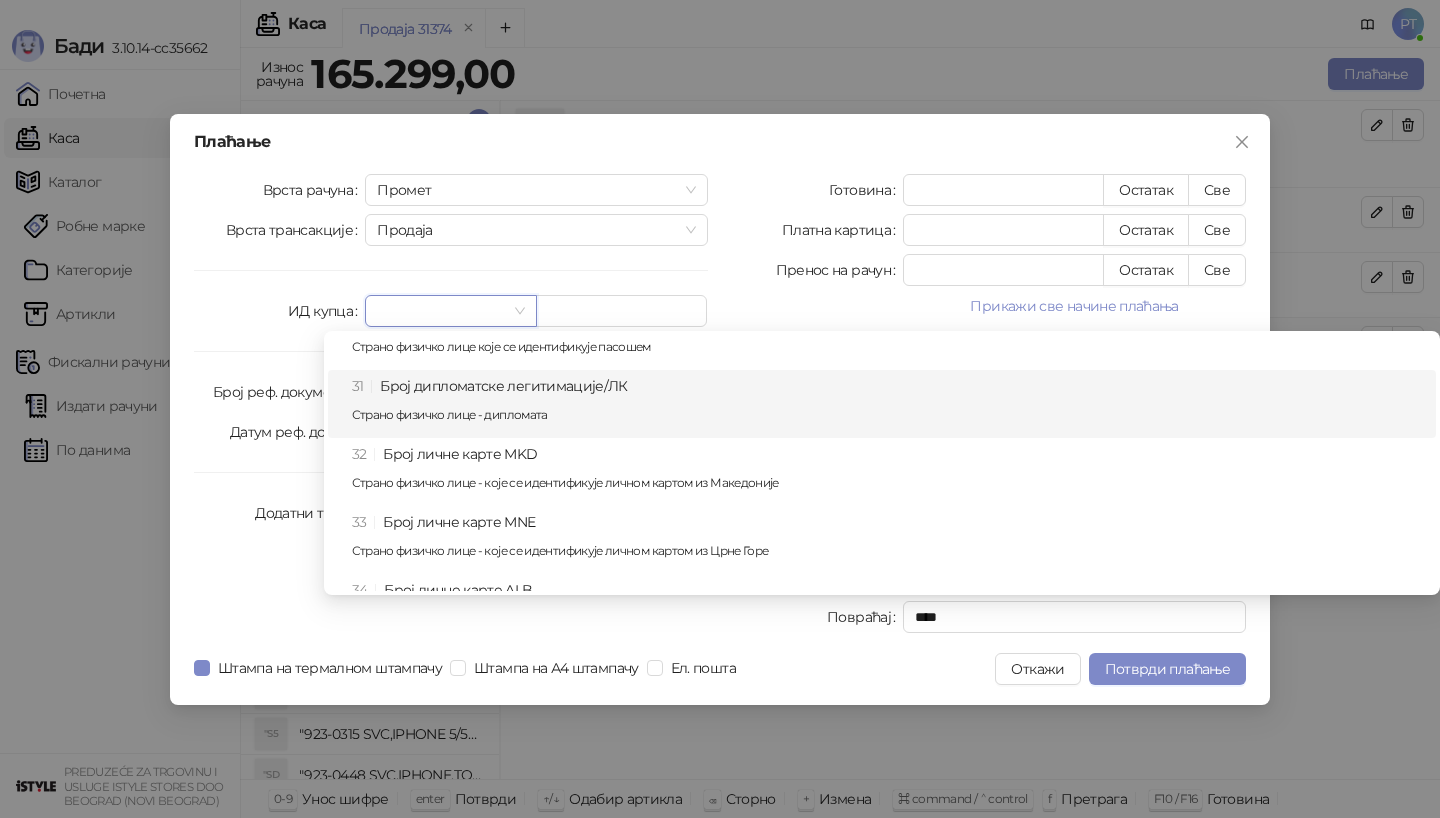 scroll, scrollTop: 834, scrollLeft: 0, axis: vertical 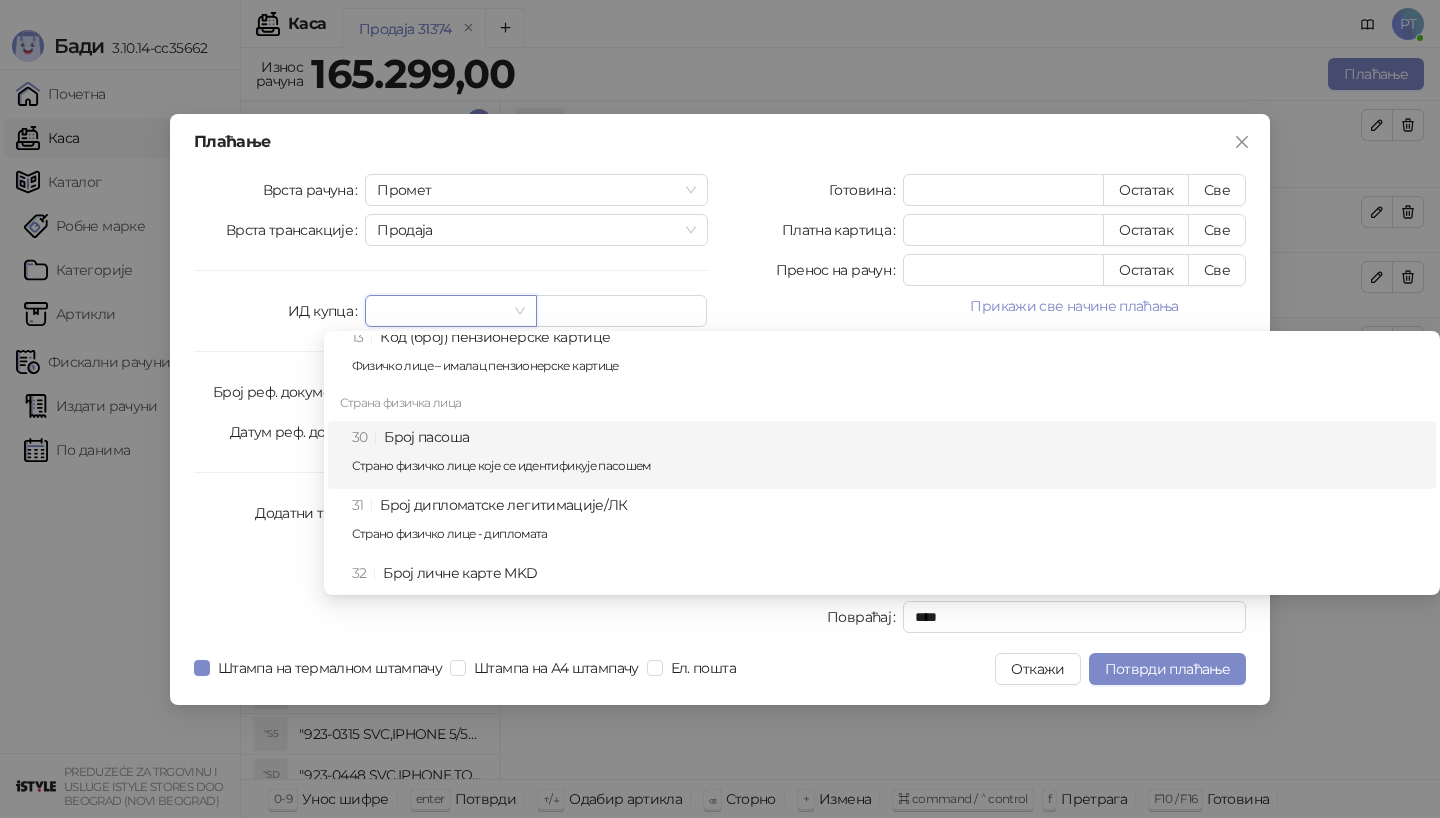 click on "Страно физичко лице које се идентификује пасошем" at bounding box center [888, 466] 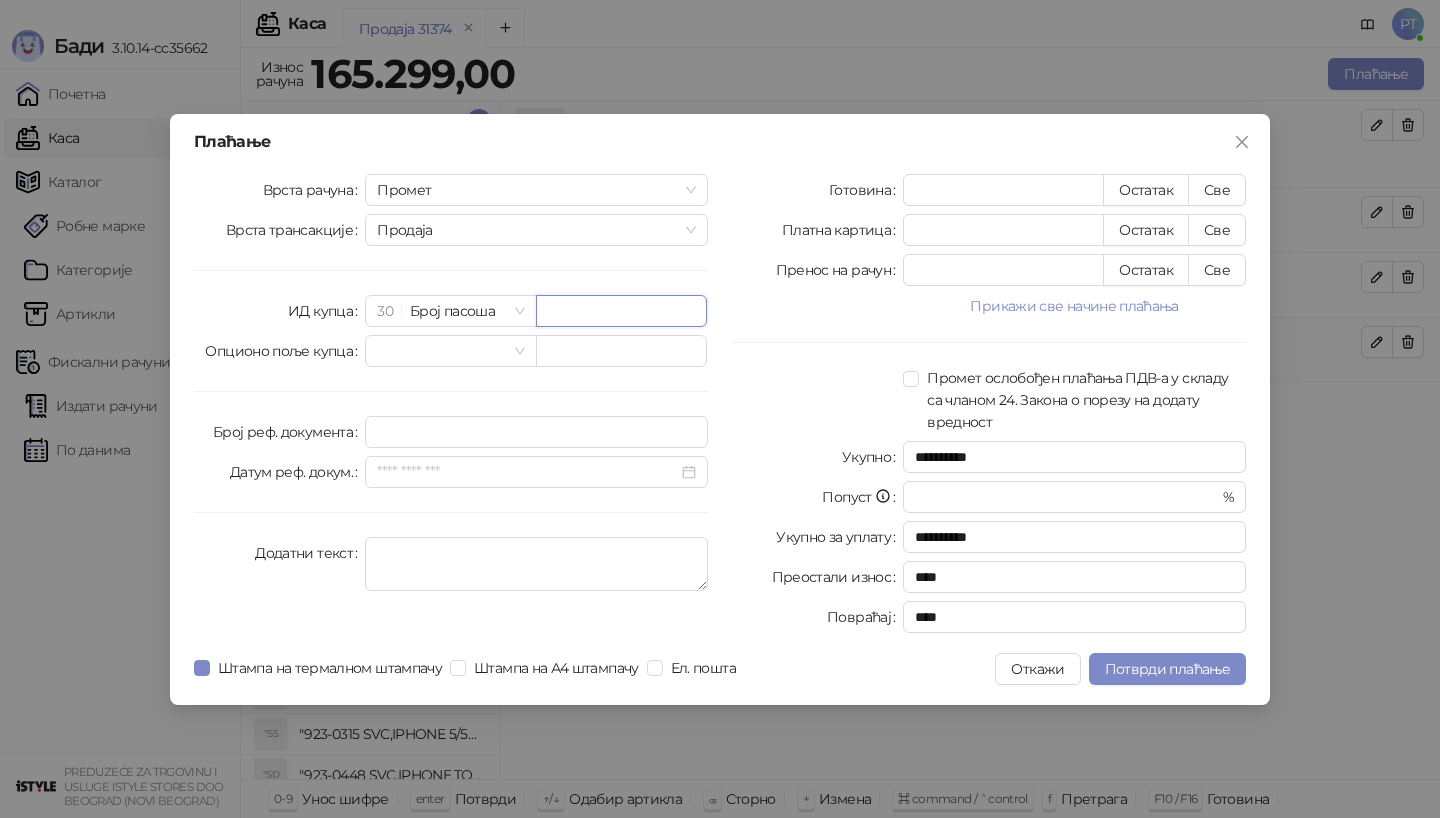 paste on "********" 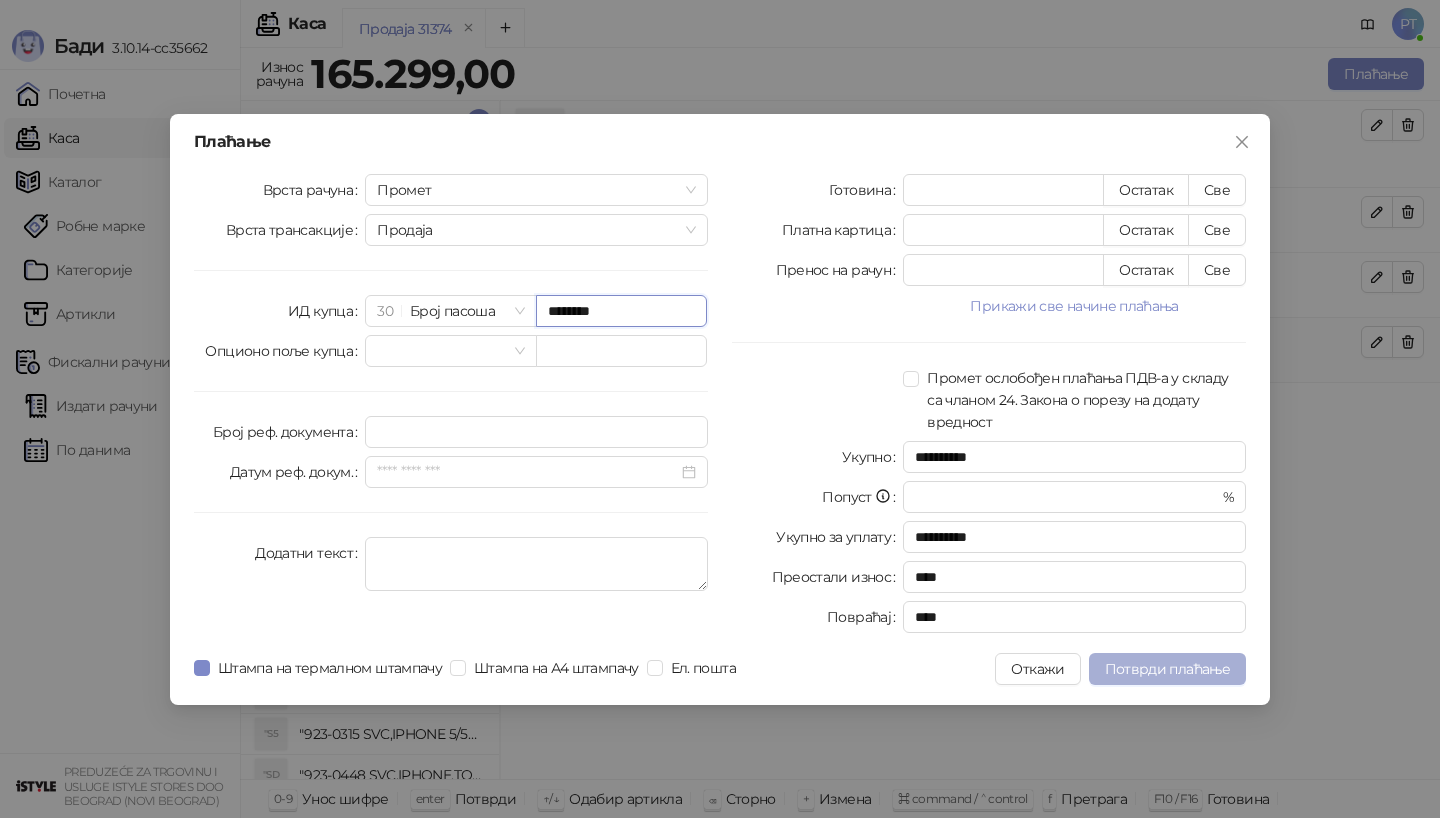 type on "********" 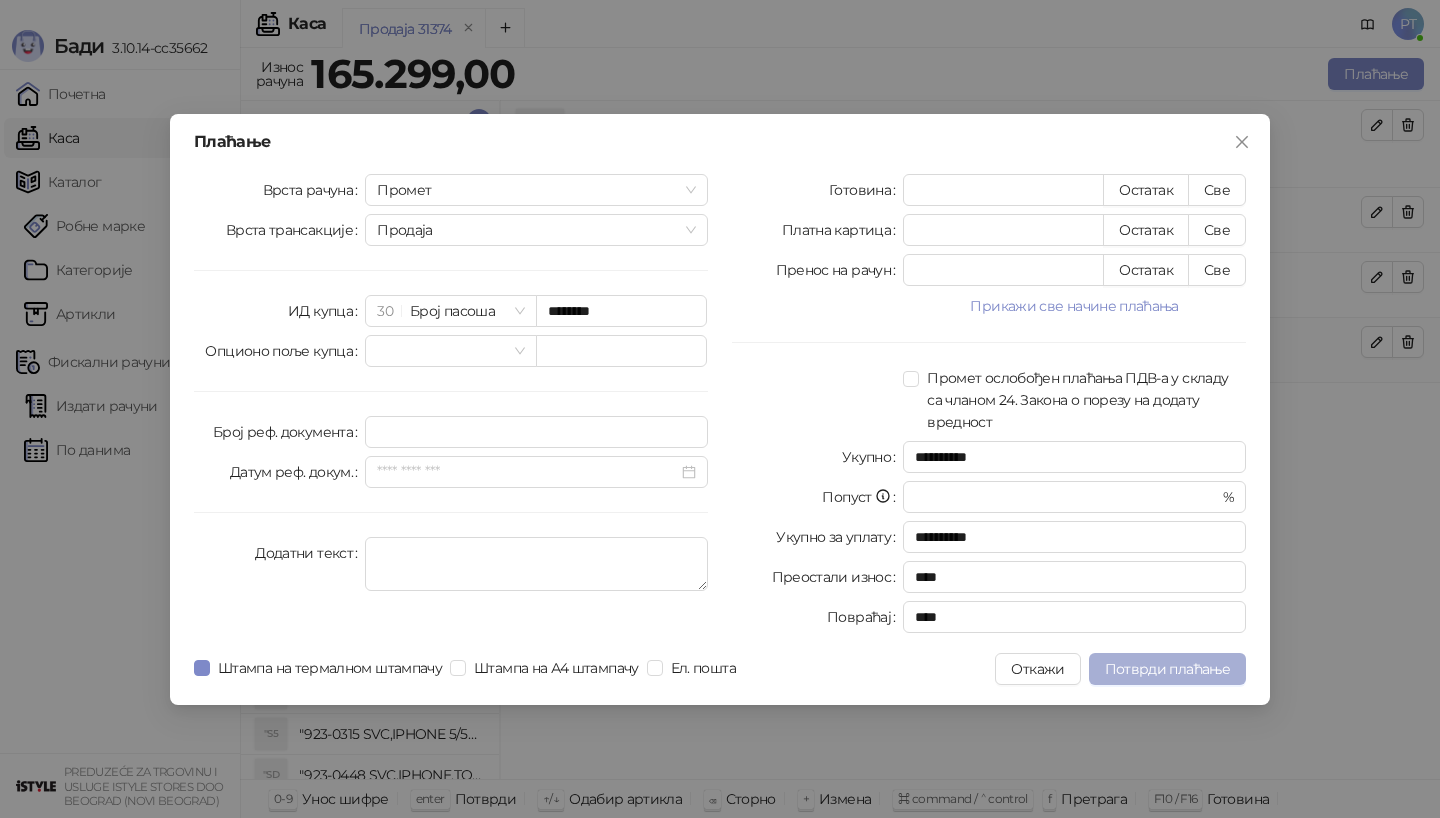 click on "Потврди плаћање" at bounding box center (1167, 669) 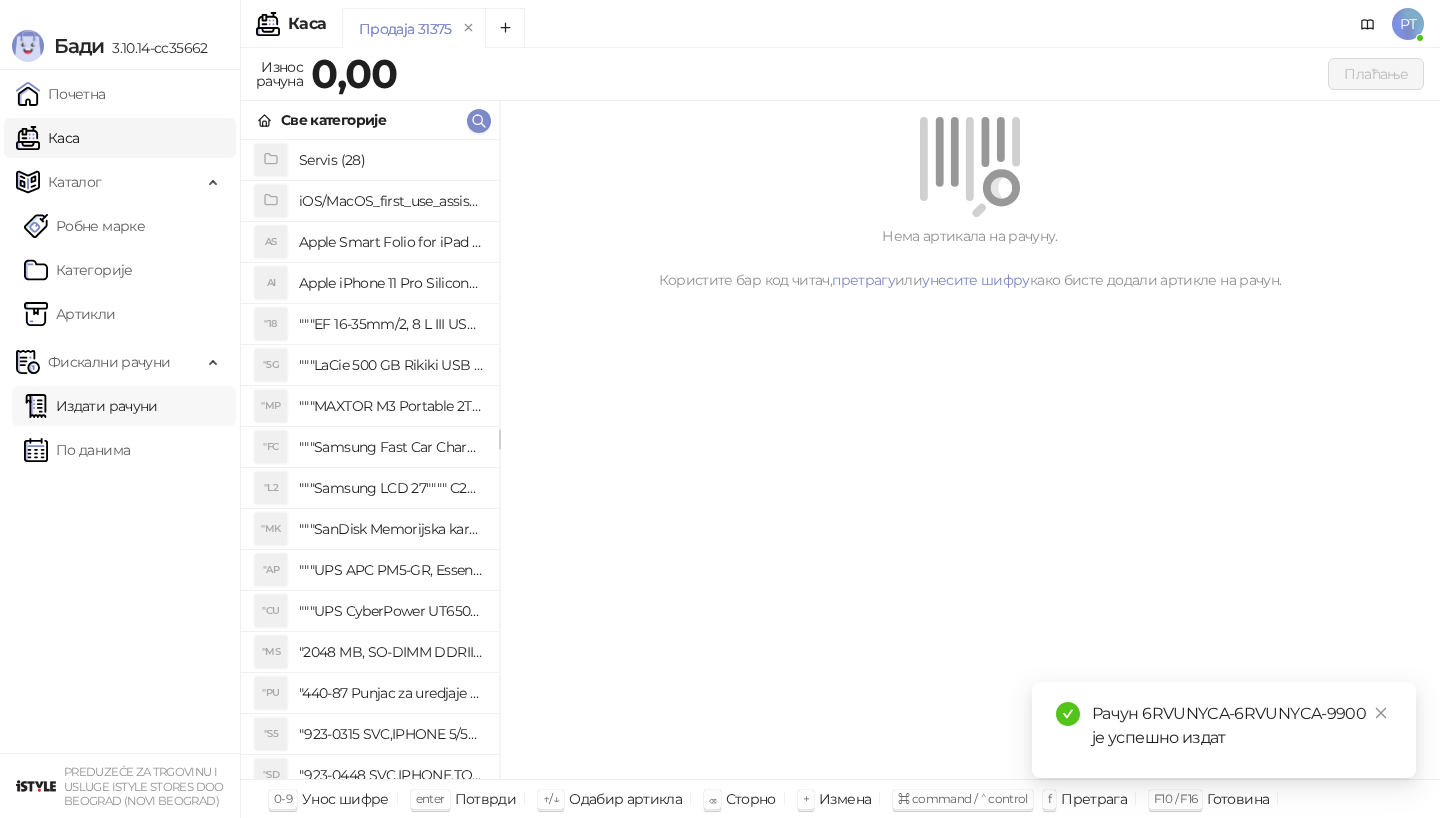 click on "Издати рачуни" at bounding box center [91, 406] 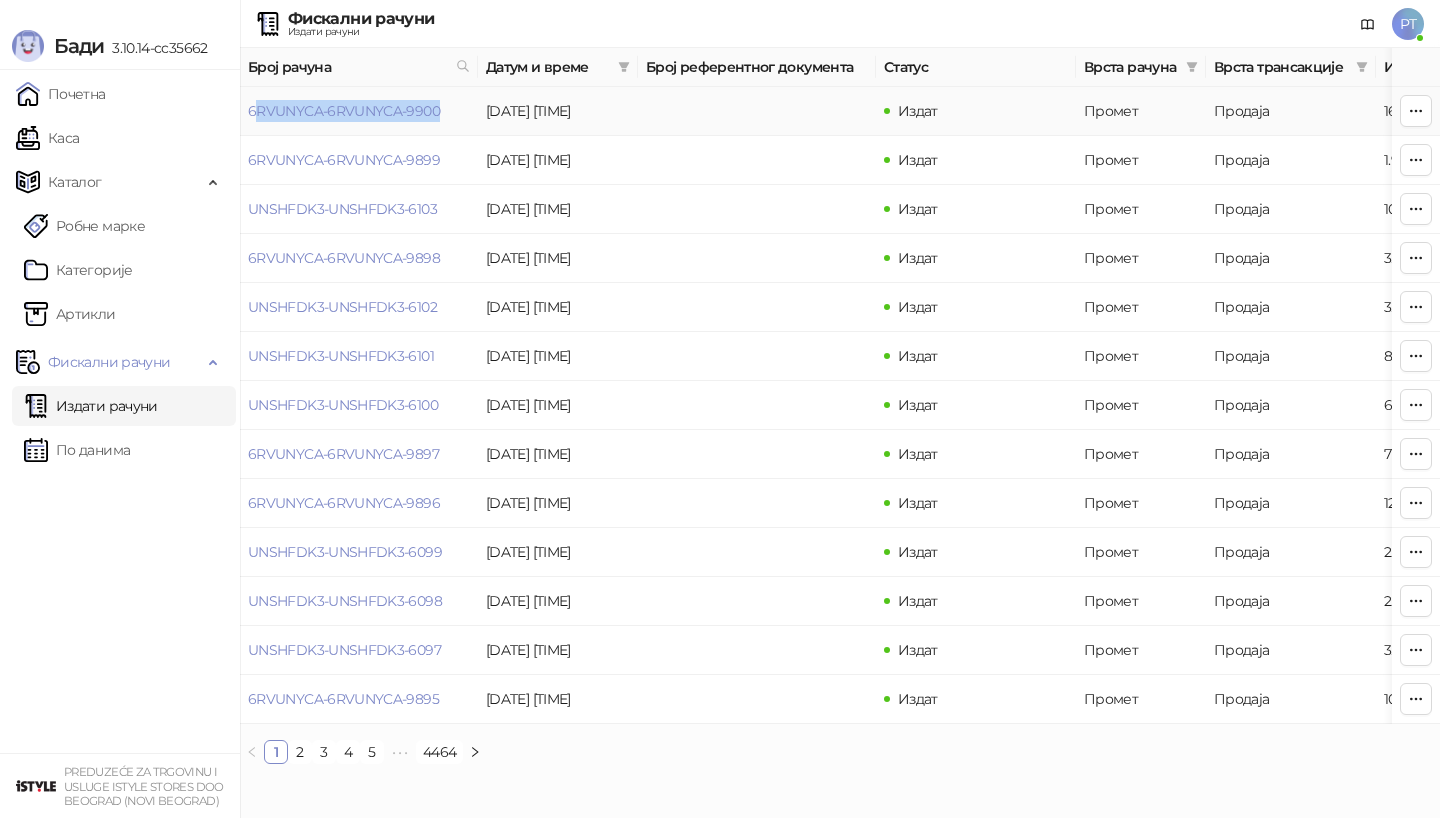 drag, startPoint x: 451, startPoint y: 105, endPoint x: 257, endPoint y: 100, distance: 194.06442 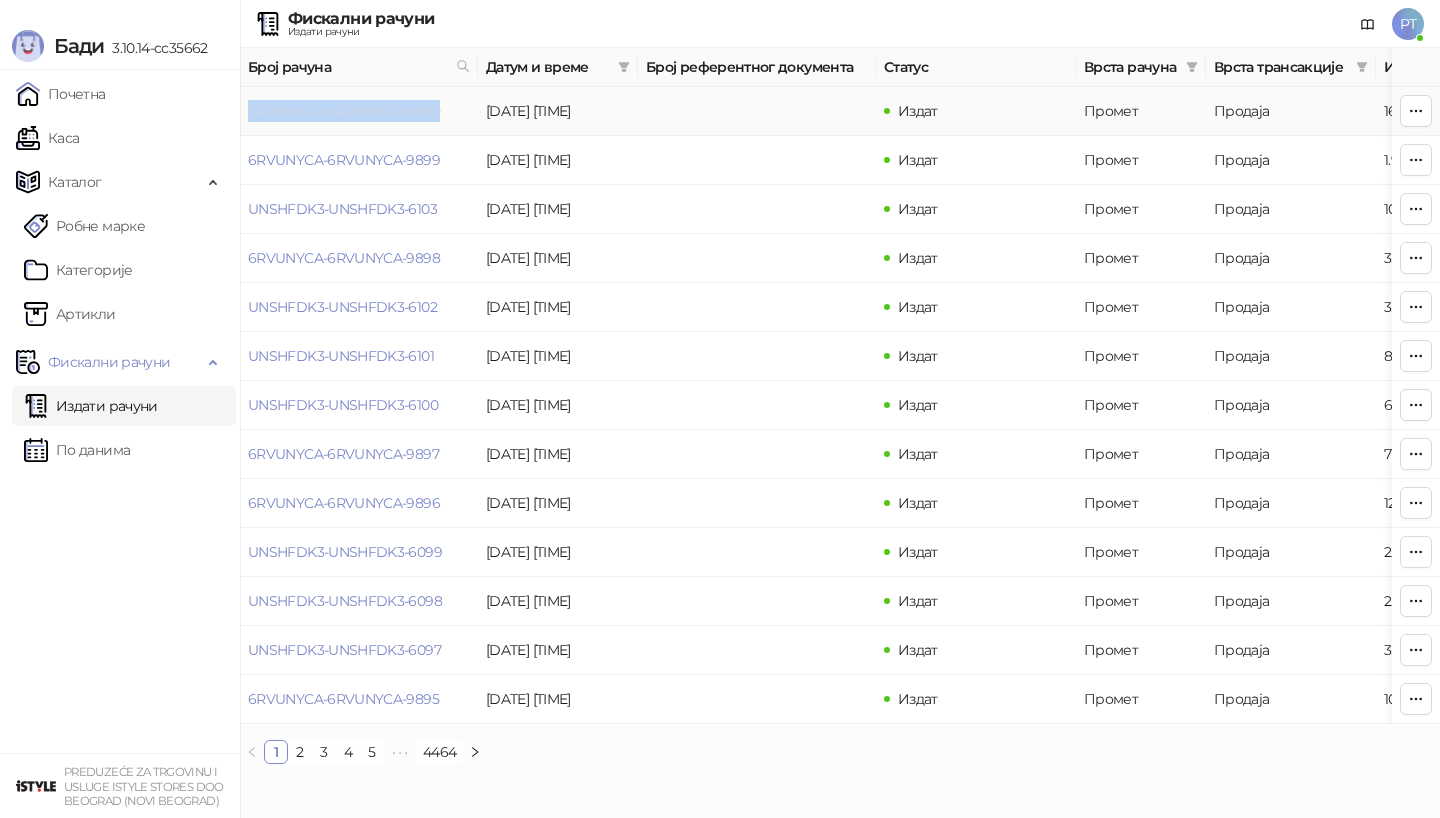 drag, startPoint x: 456, startPoint y: 106, endPoint x: 249, endPoint y: 118, distance: 207.34753 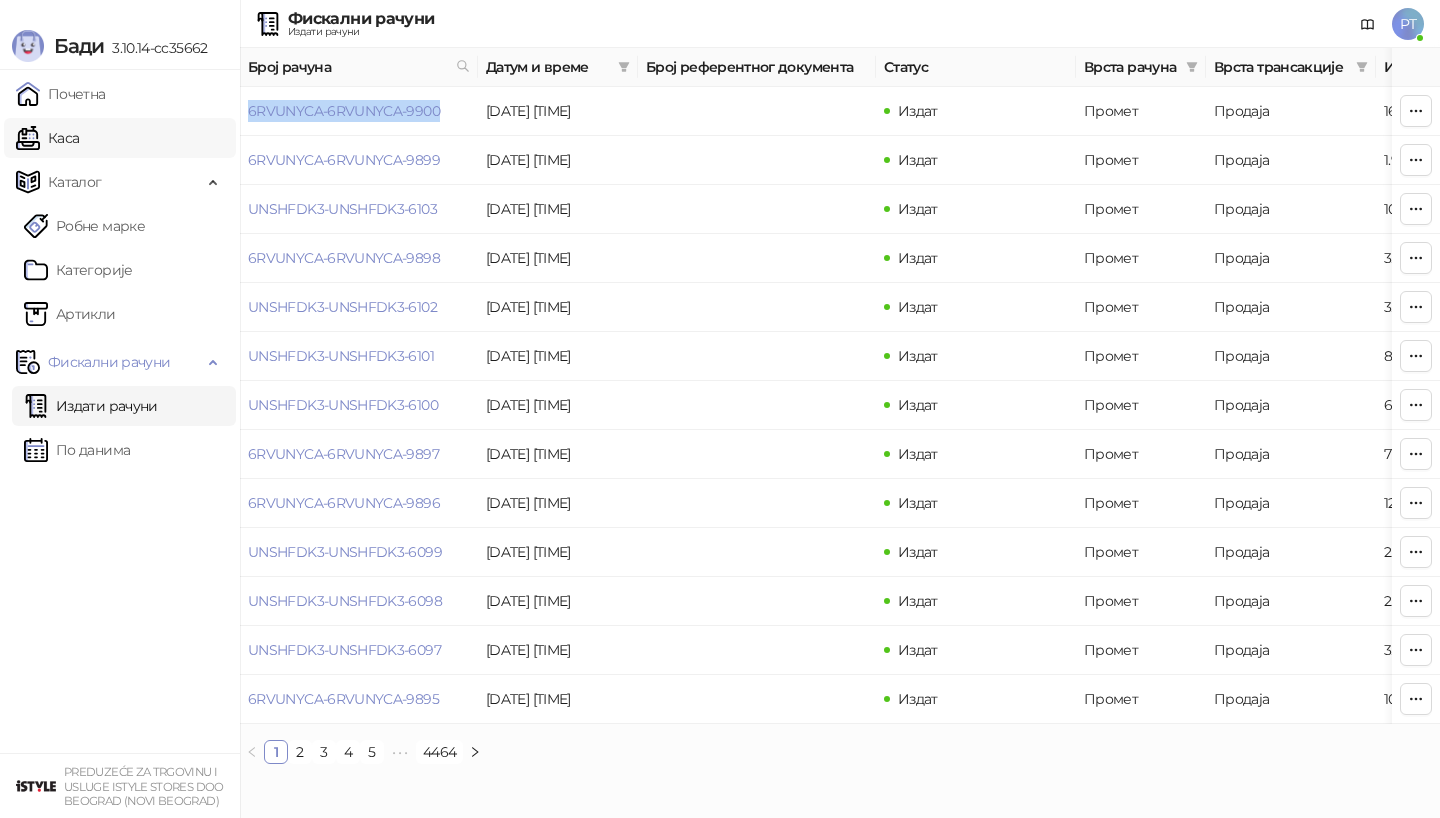 click on "Каса" at bounding box center [47, 138] 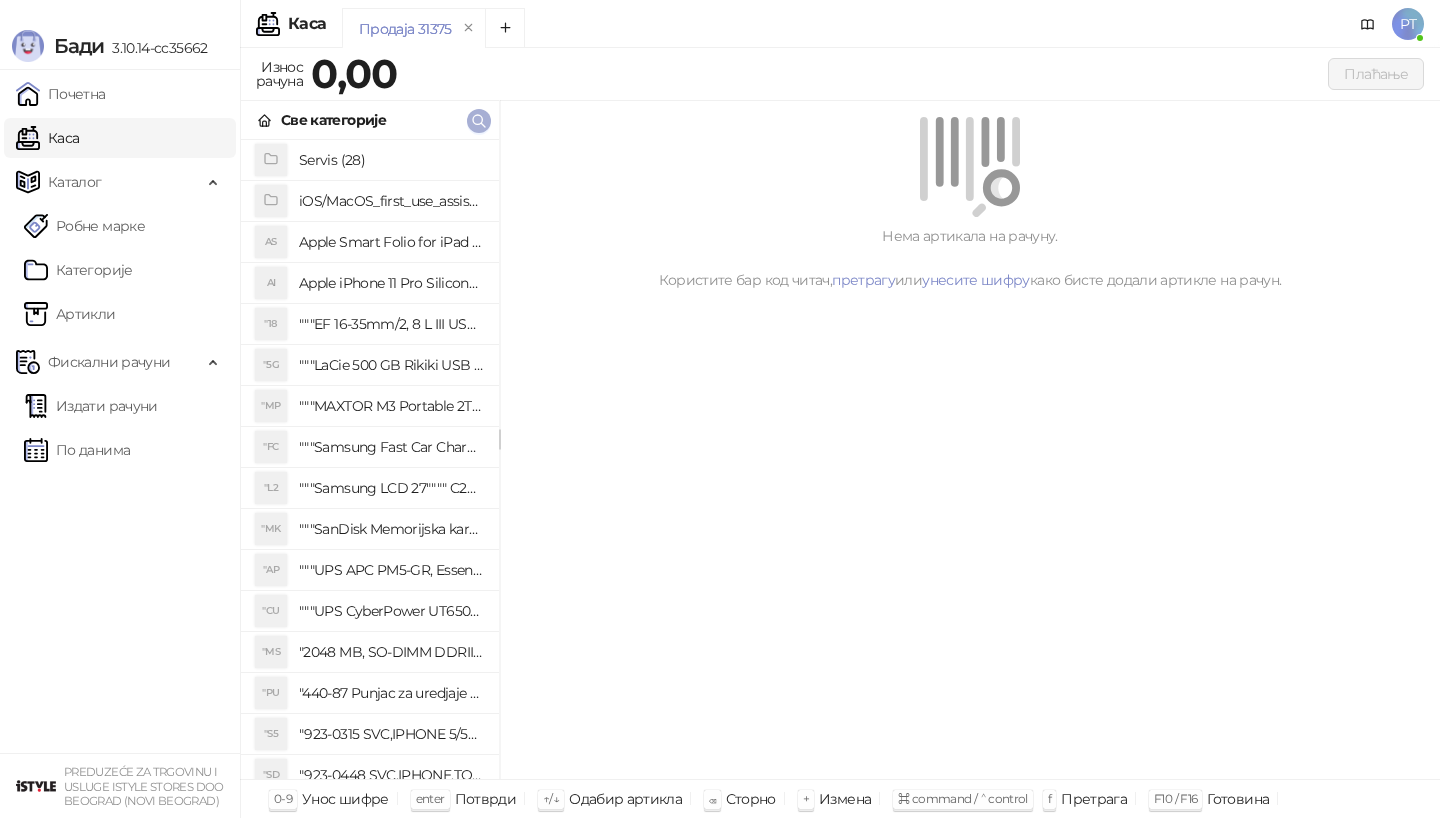 click 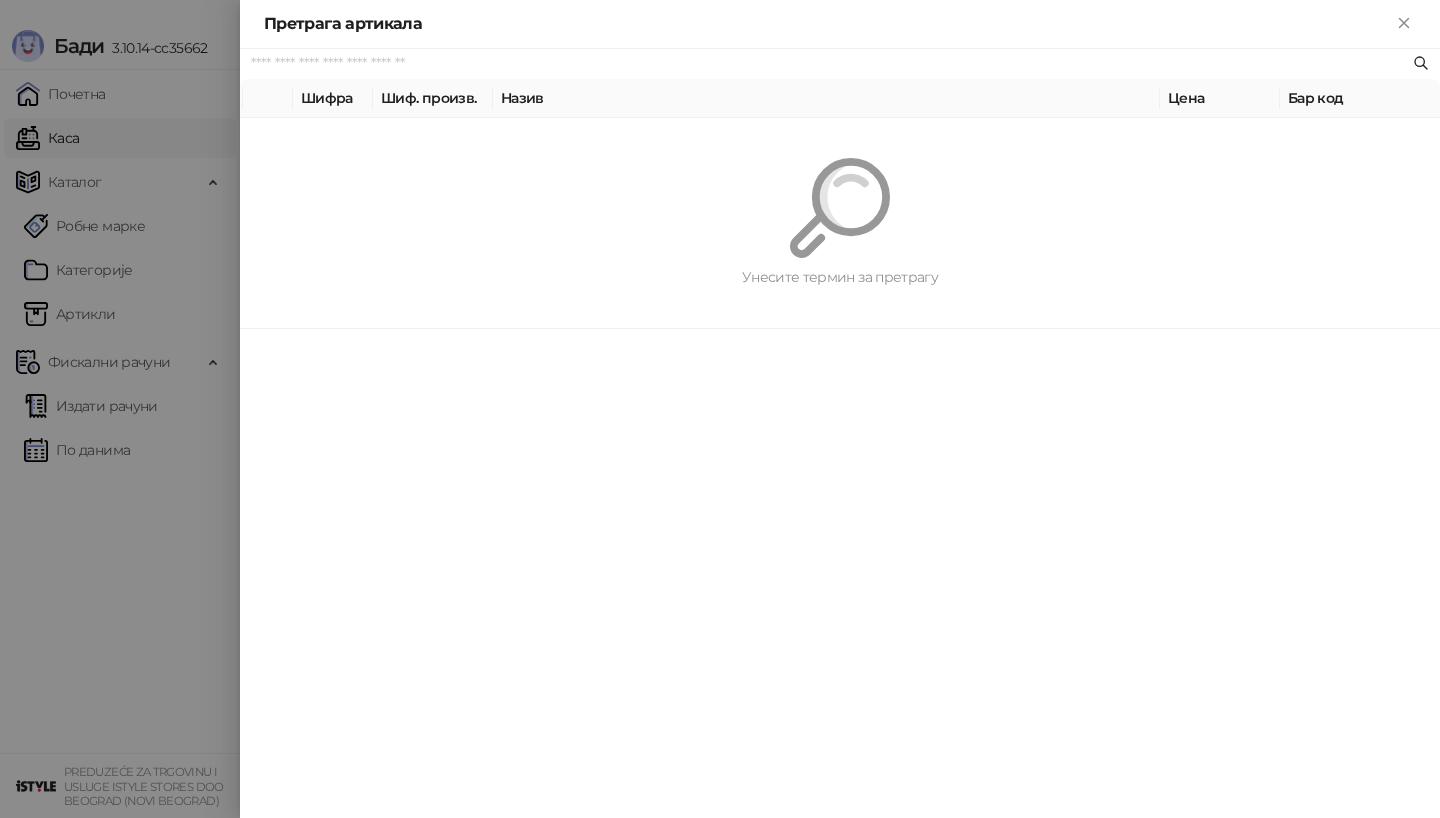 paste on "***" 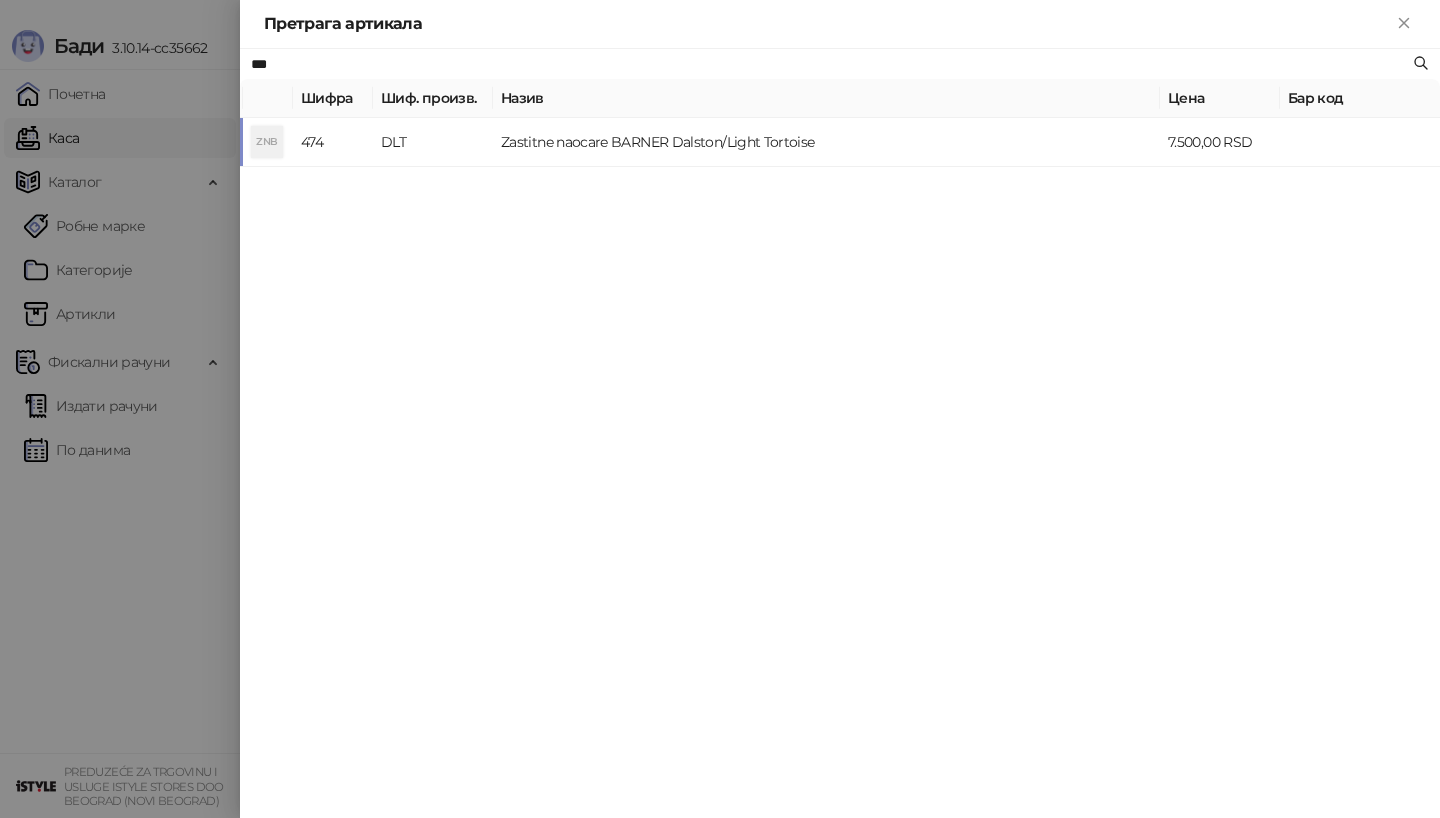 type on "***" 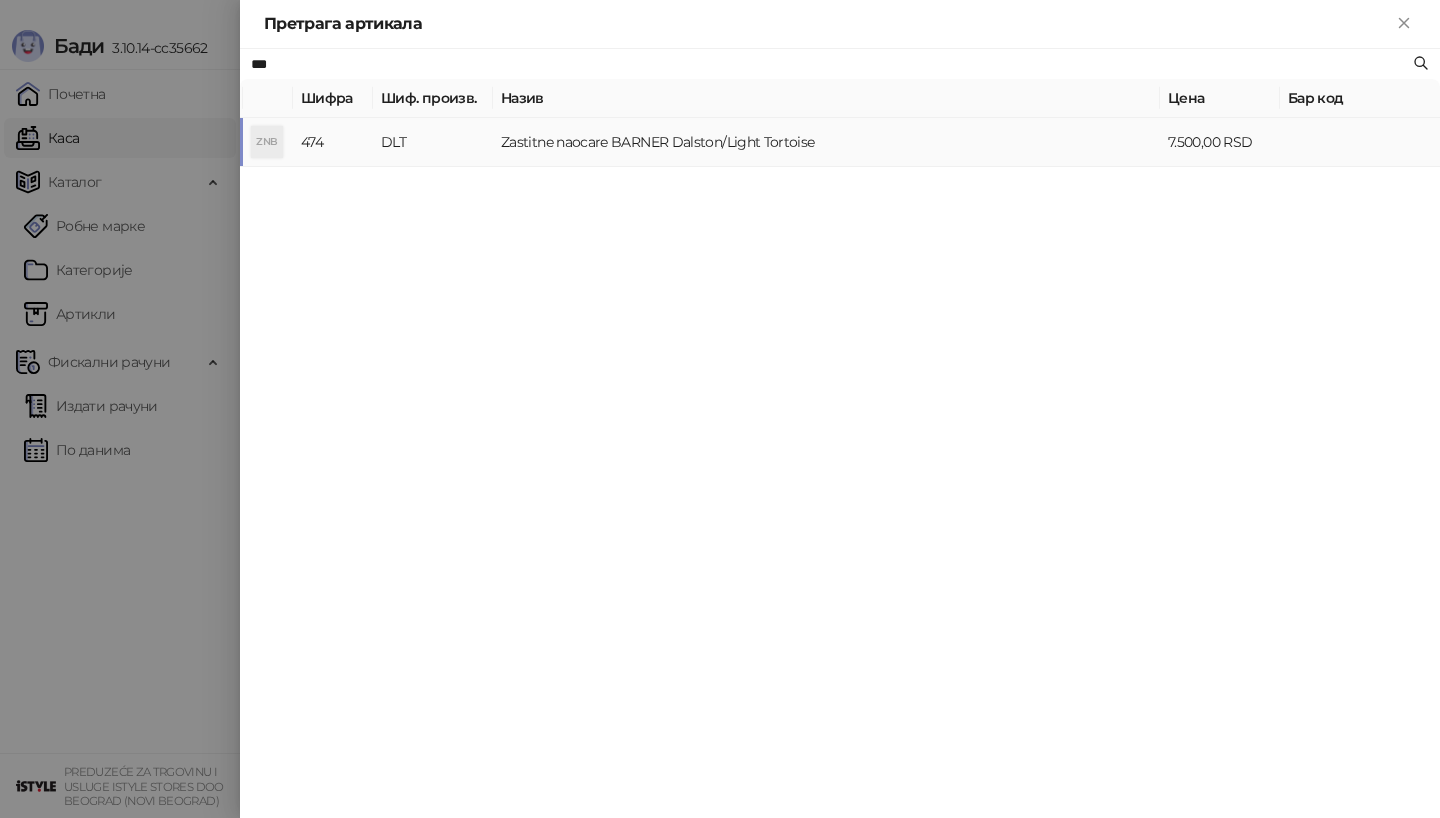 click on "DLT" at bounding box center [433, 142] 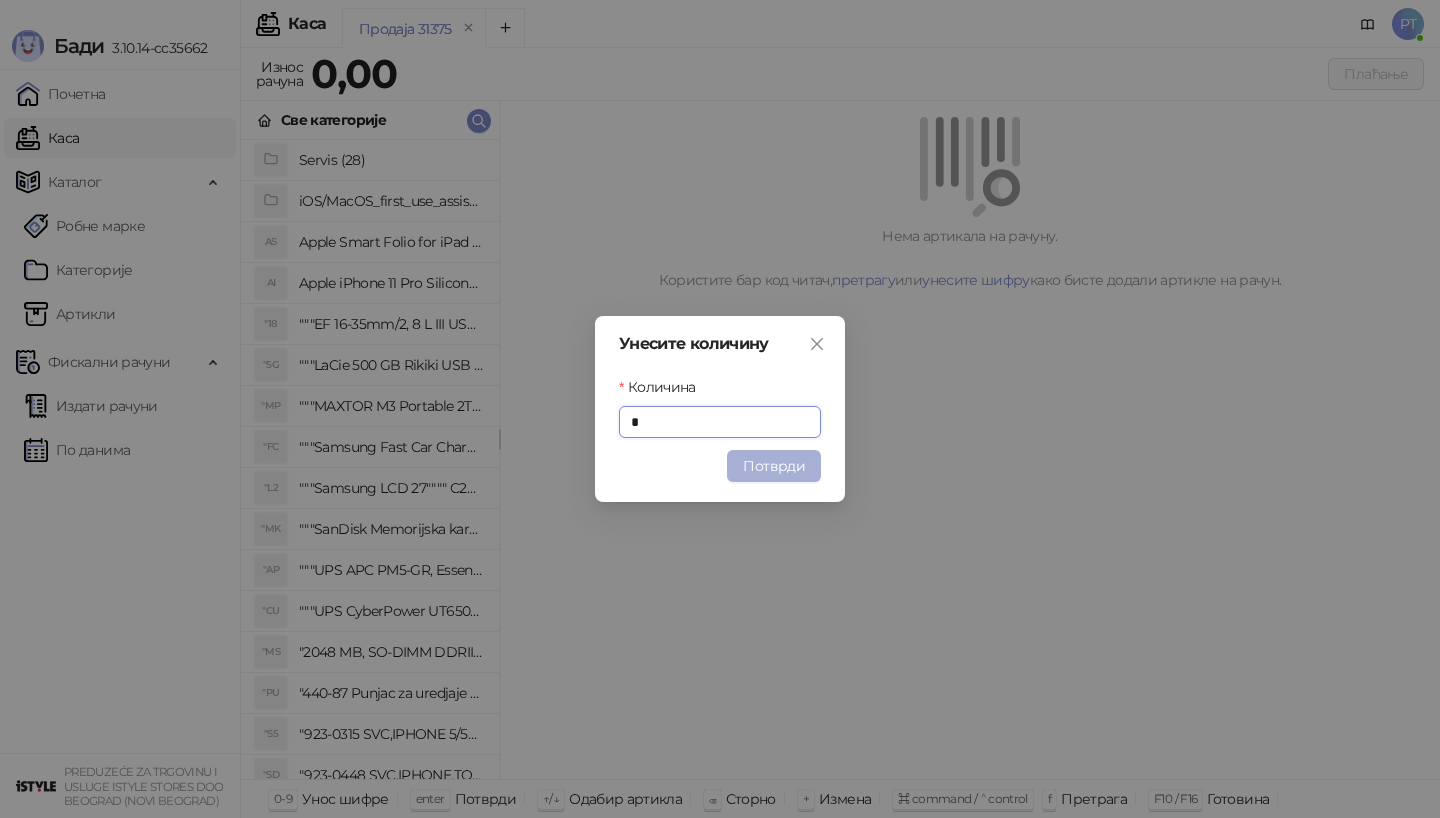click on "Потврди" at bounding box center (774, 466) 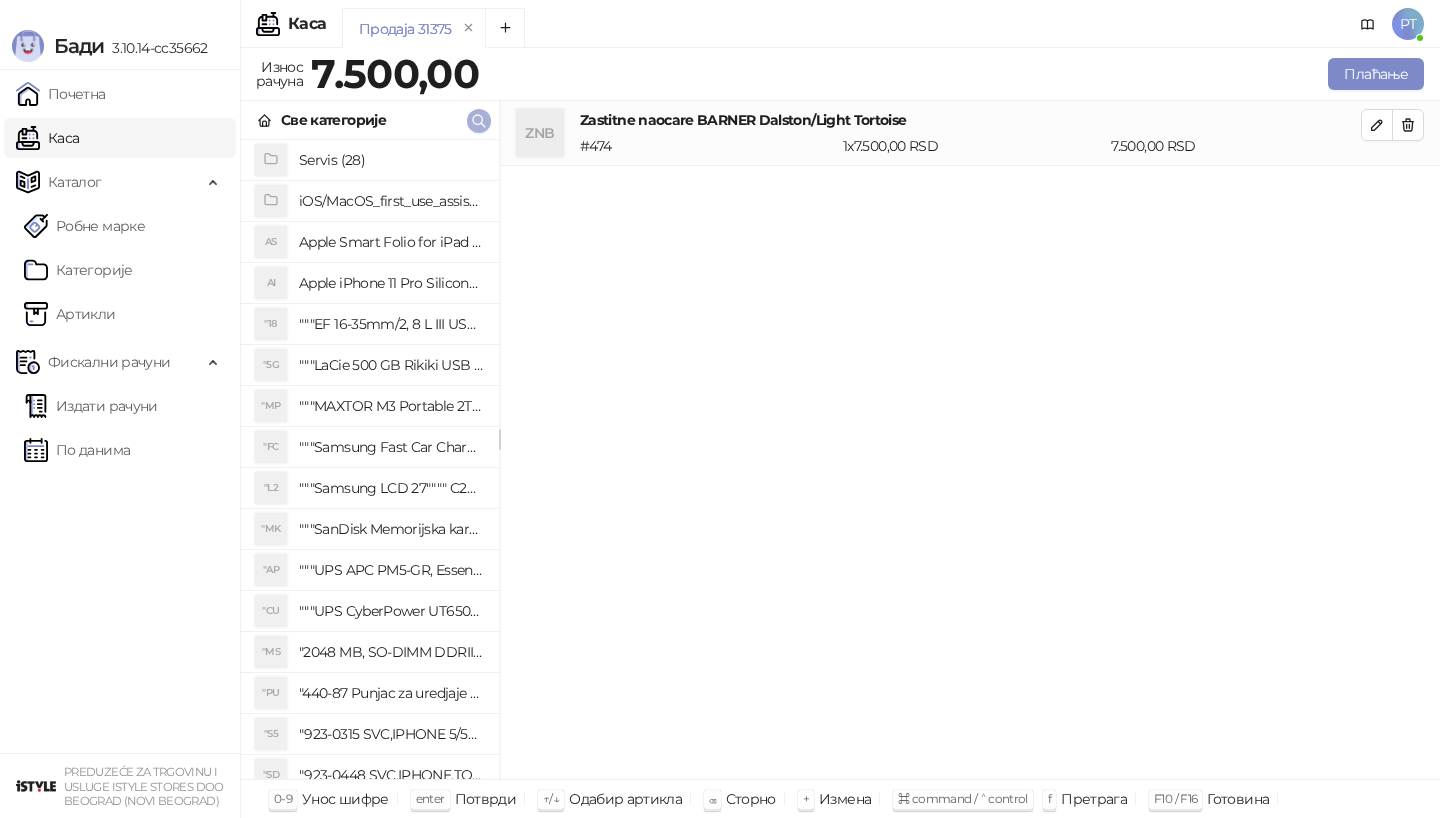 type 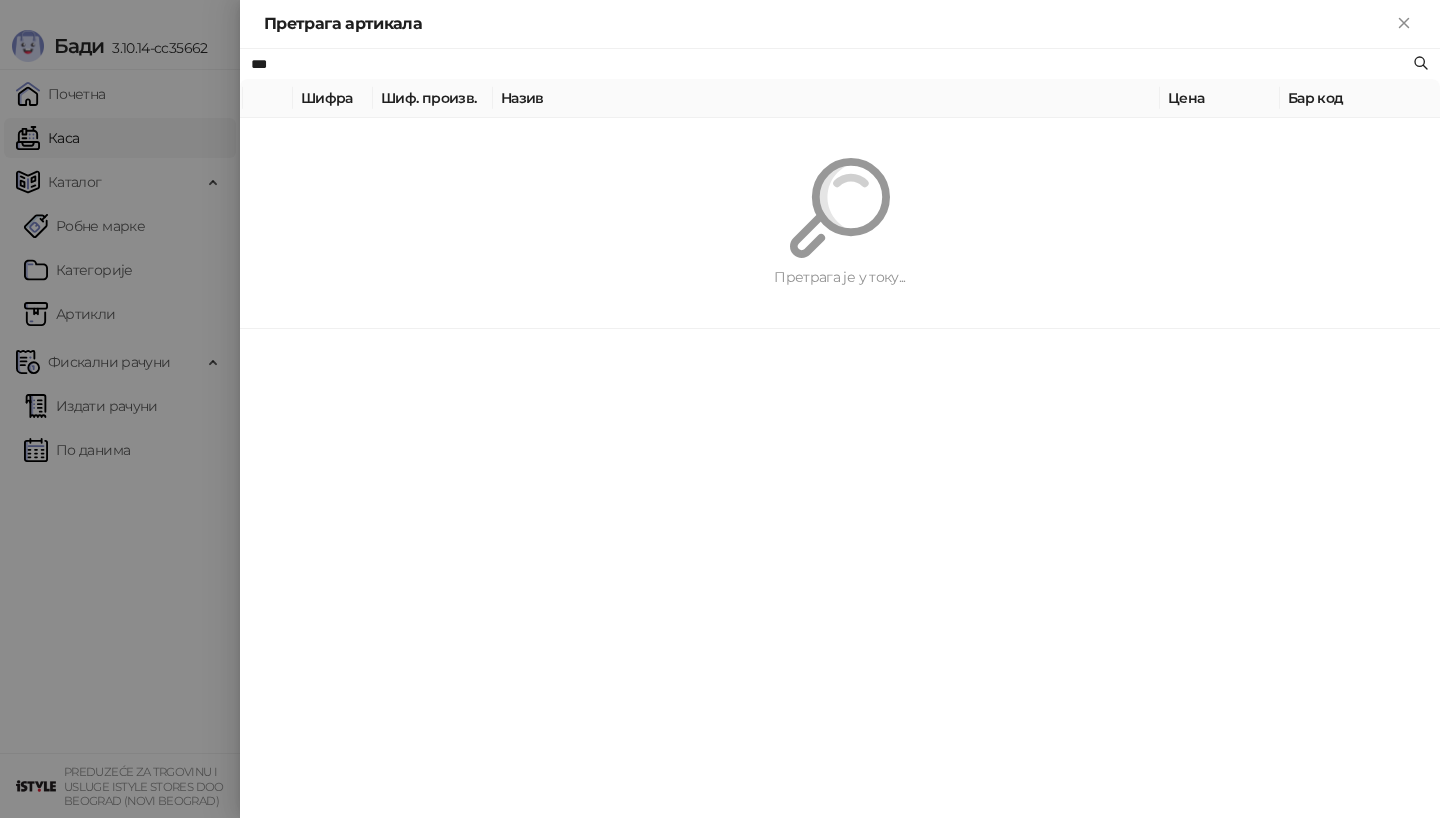 paste on "**********" 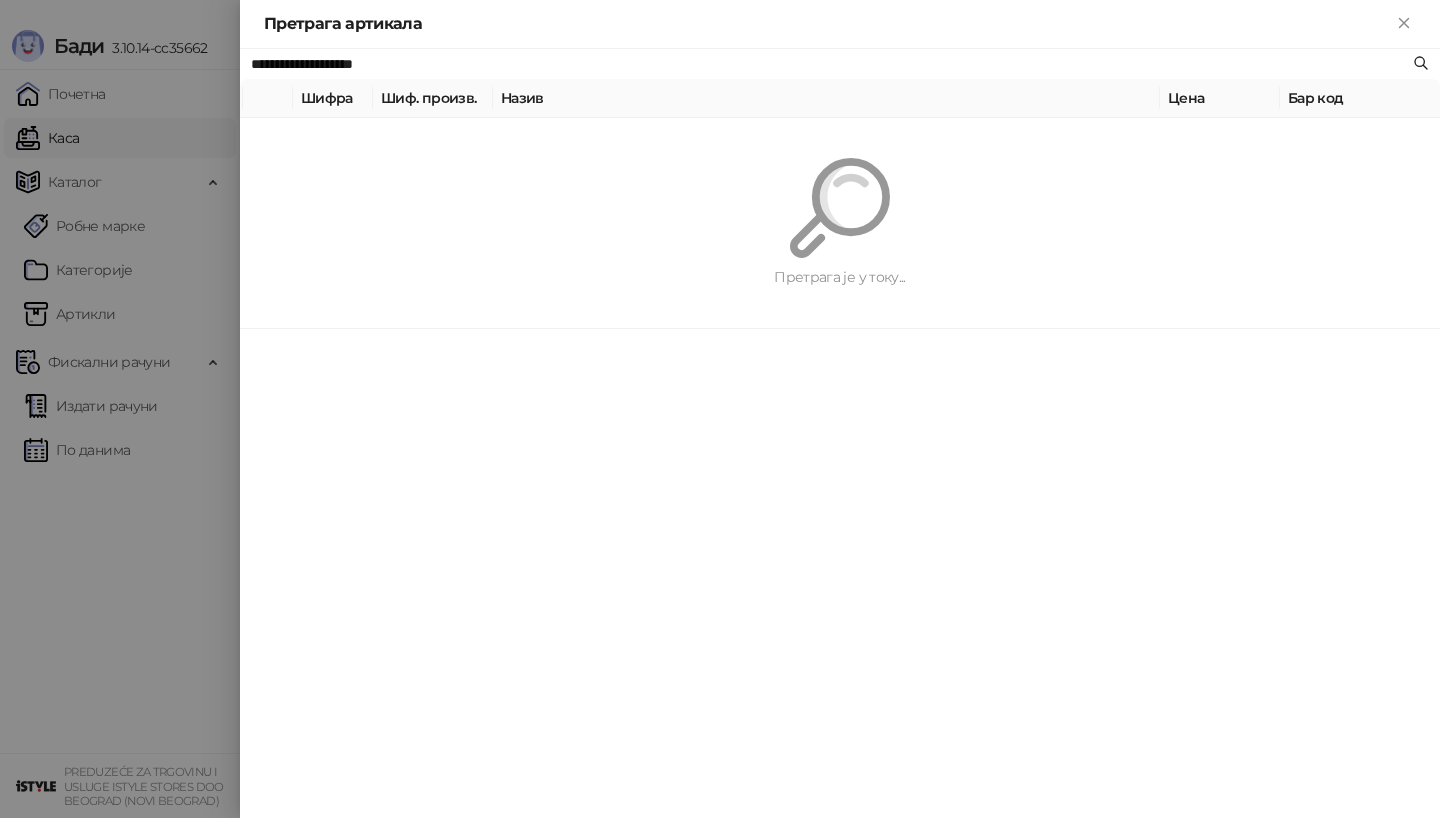 type on "**********" 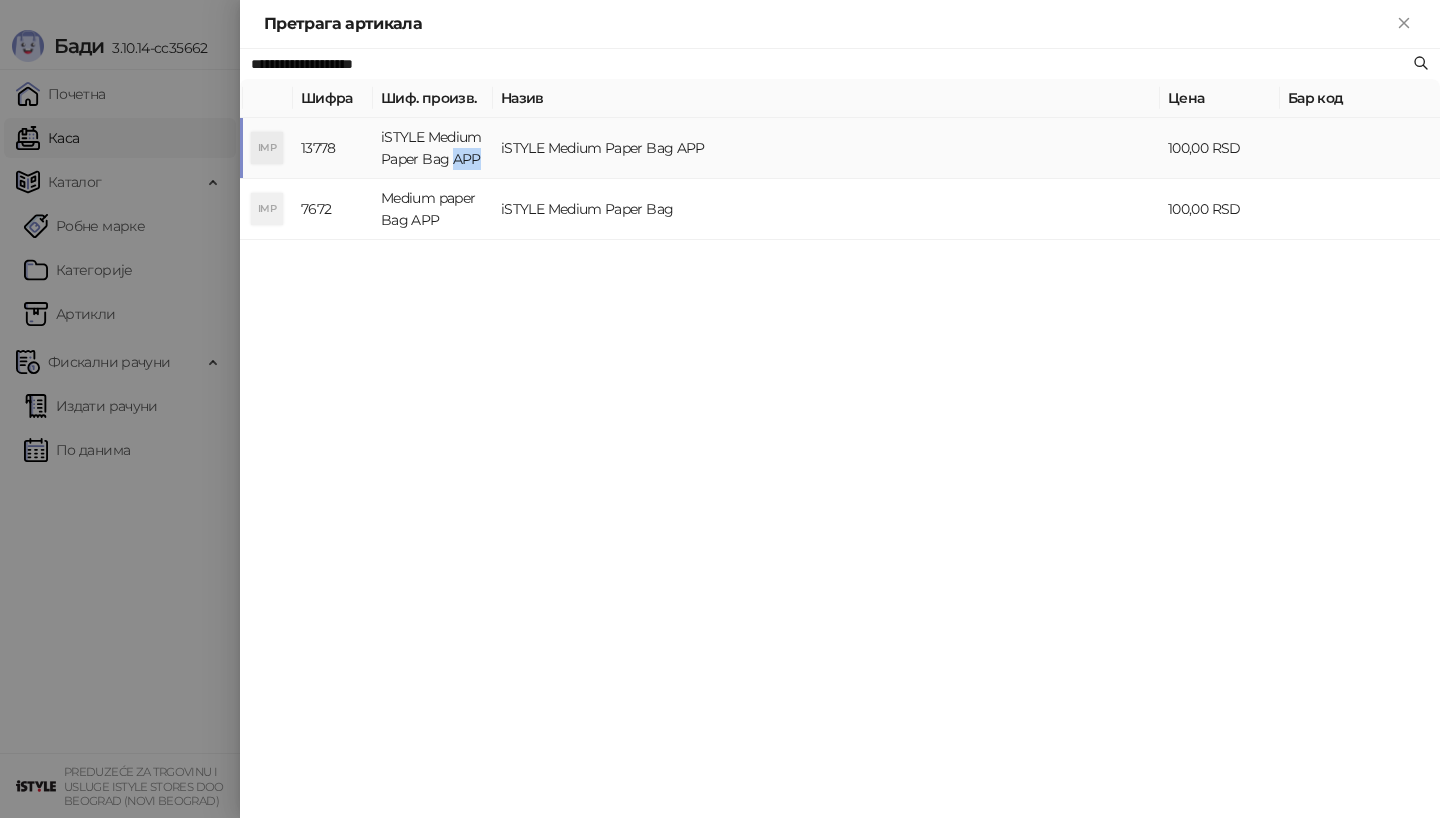click on "iSTYLE Medium Paper Bag APP" at bounding box center (433, 148) 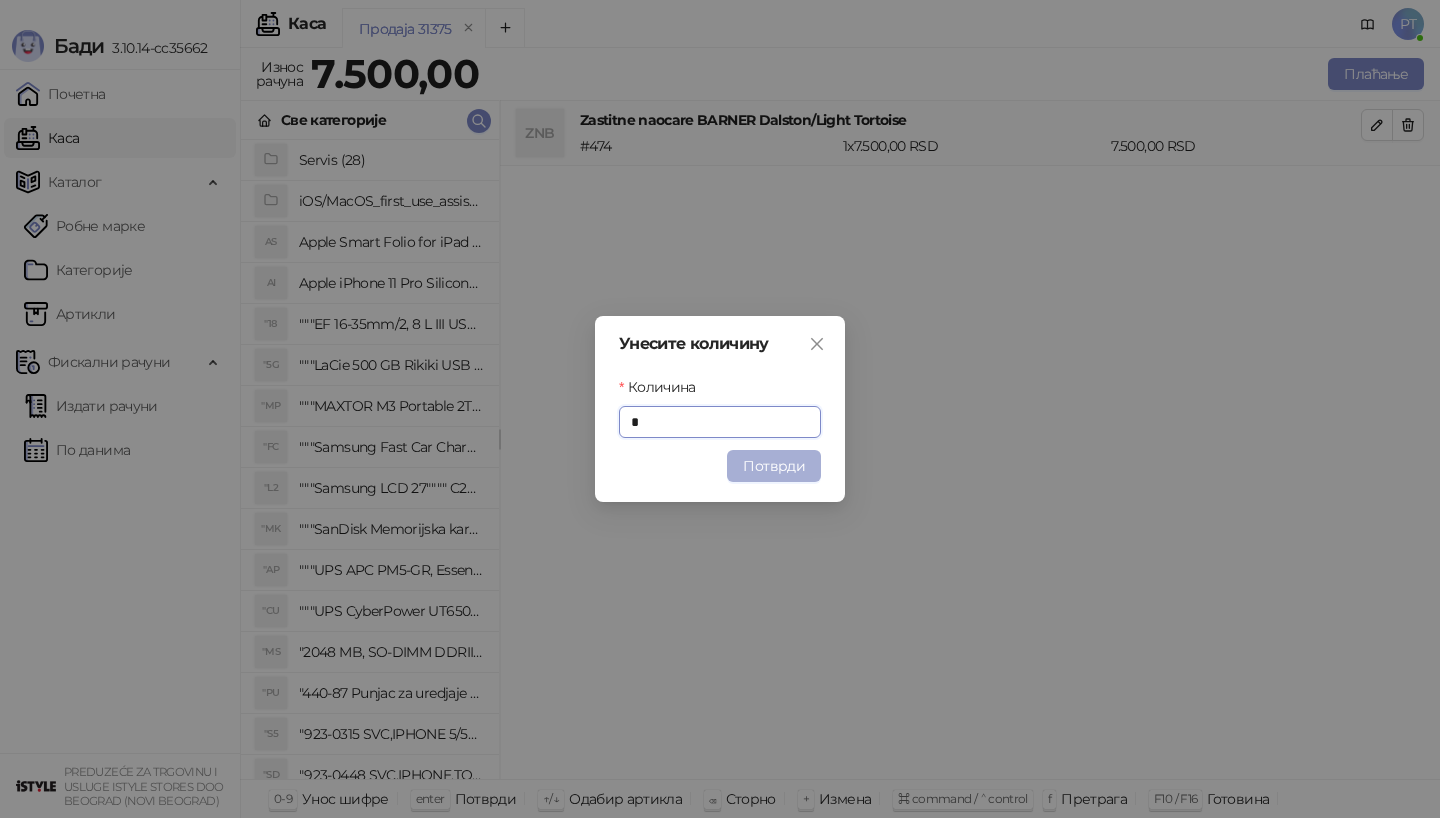 click on "Потврди" at bounding box center (774, 466) 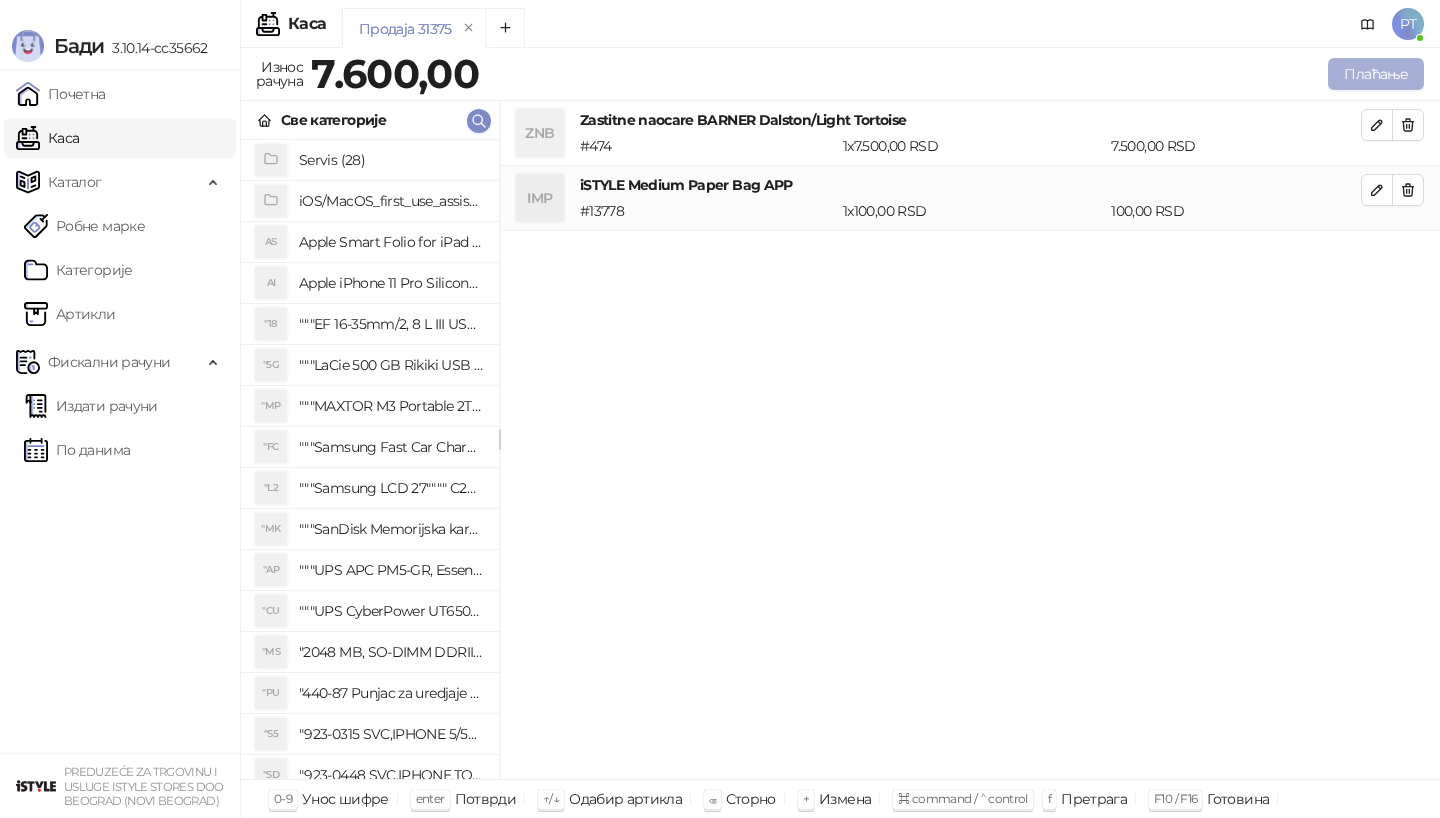 click on "Плаћање" at bounding box center [1376, 74] 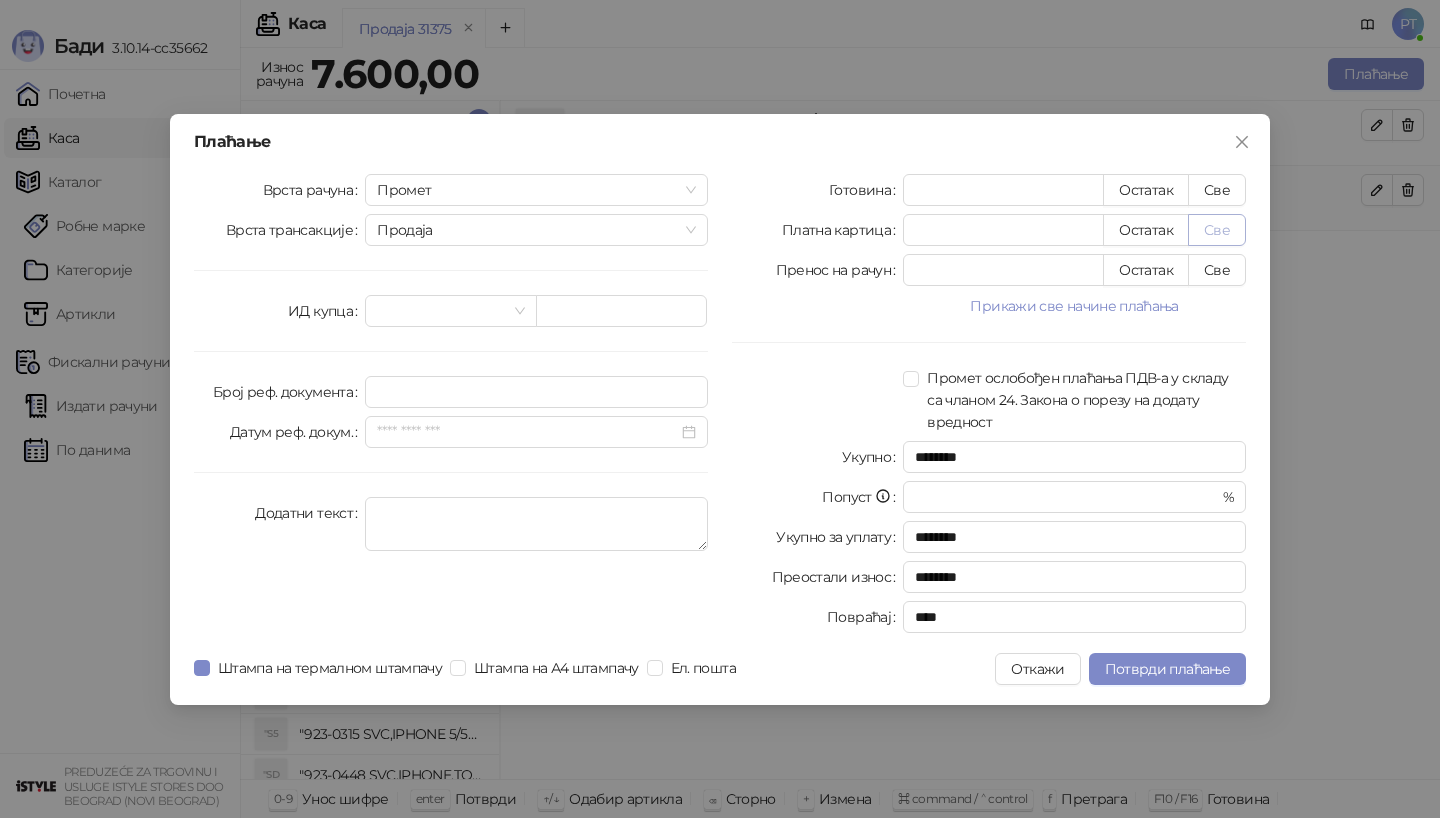 click on "Све" at bounding box center (1217, 230) 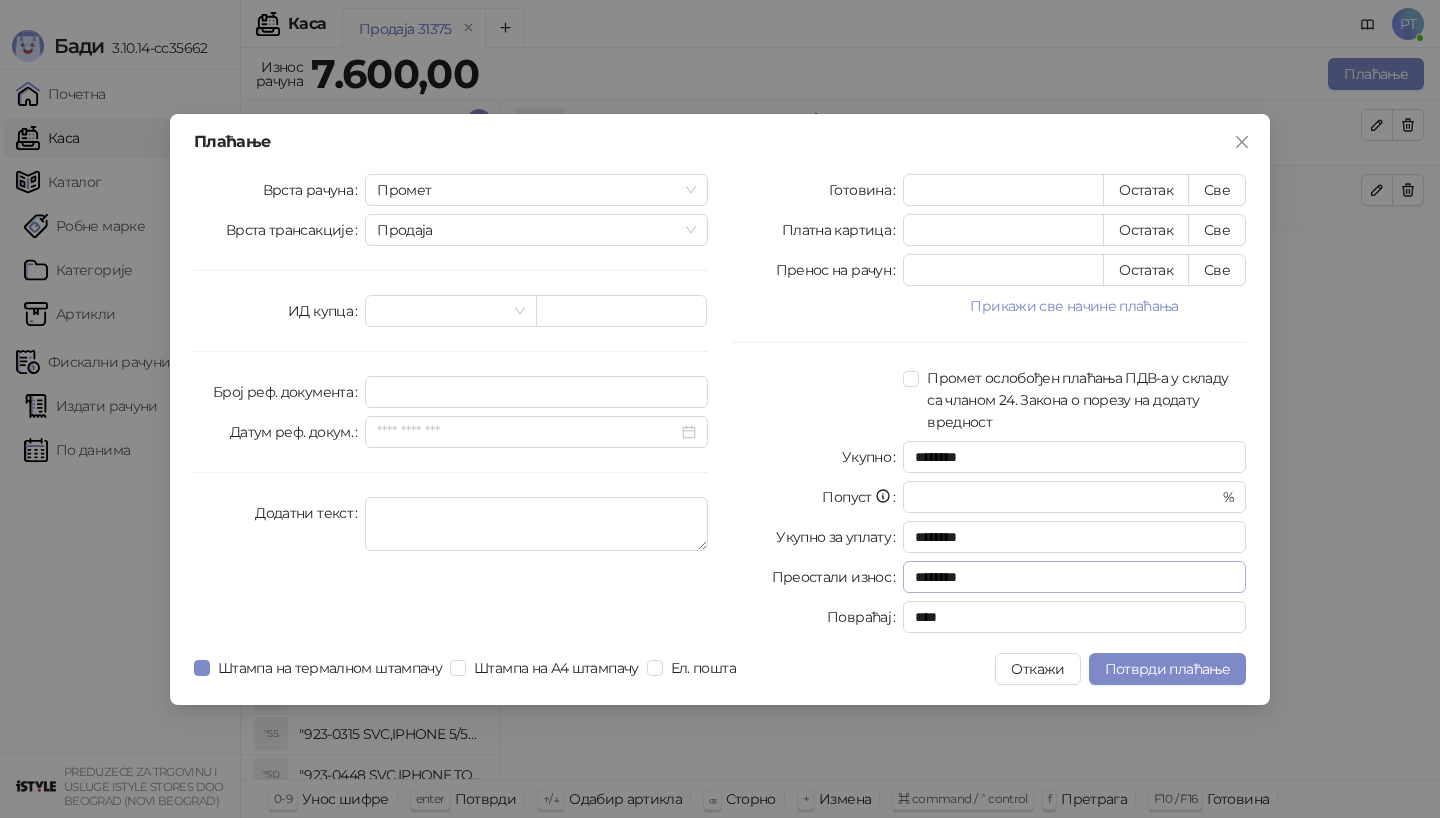 type on "****" 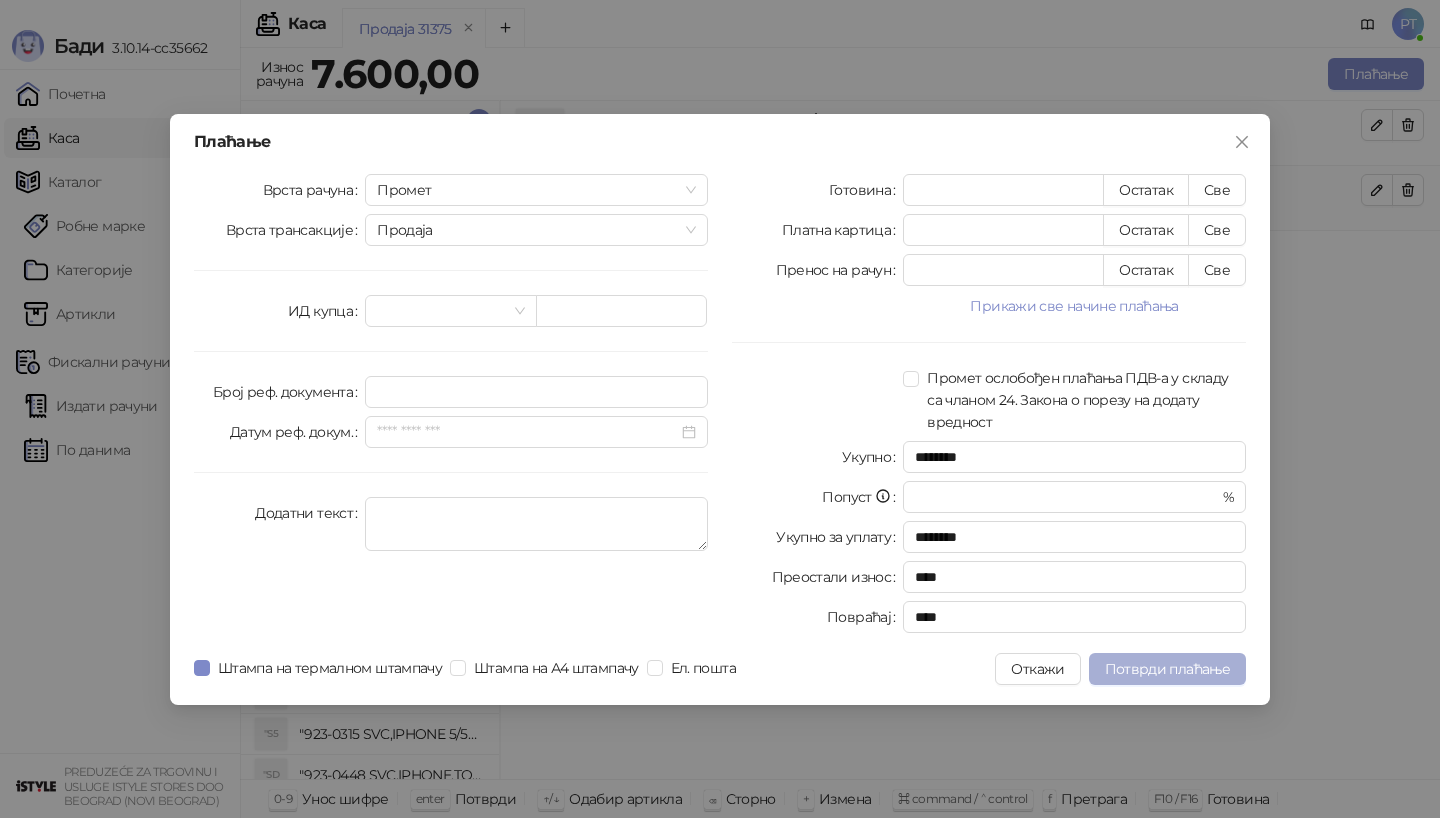 click on "Потврди плаћање" at bounding box center (1167, 669) 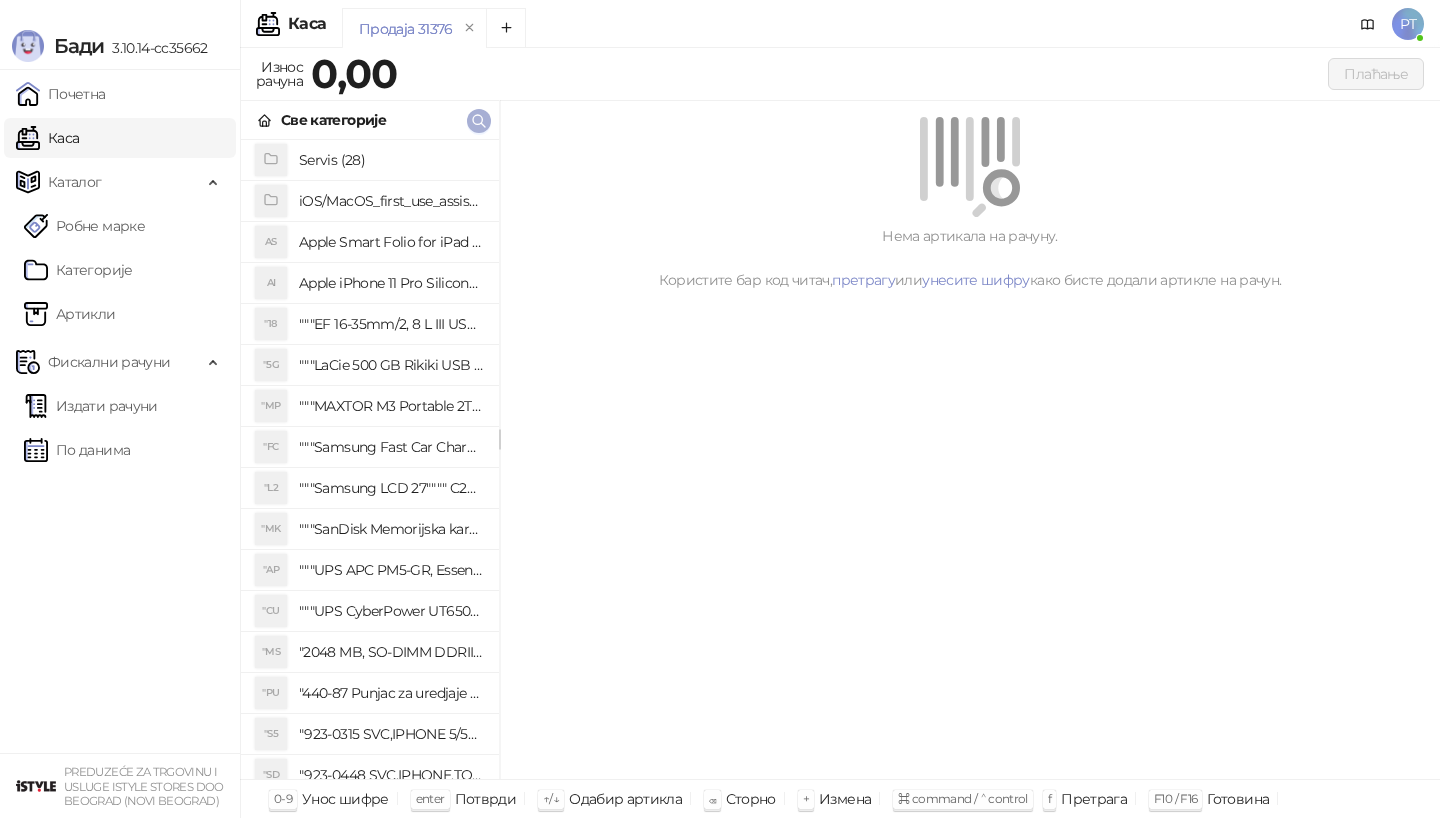 click 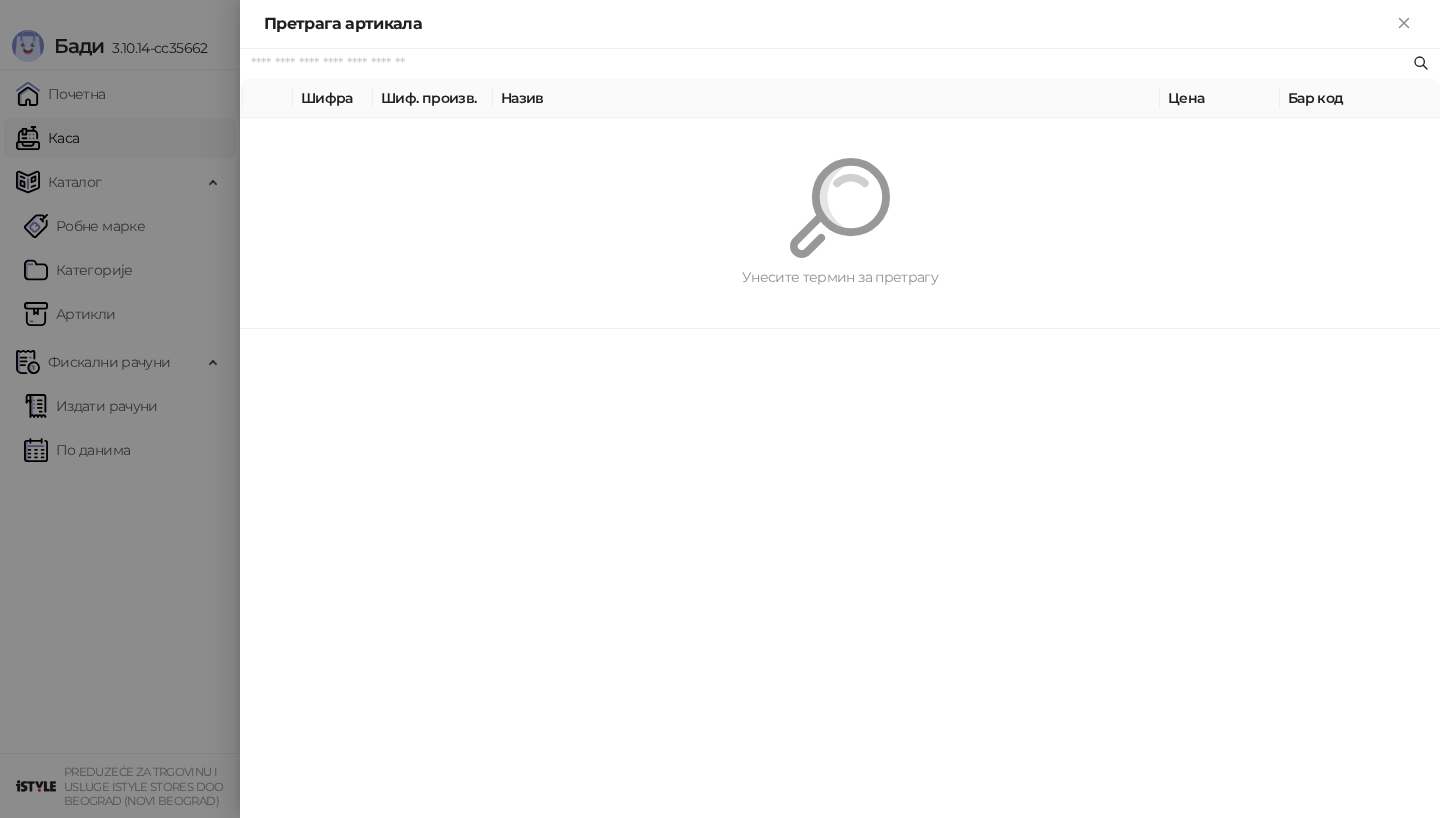 paste on "*********" 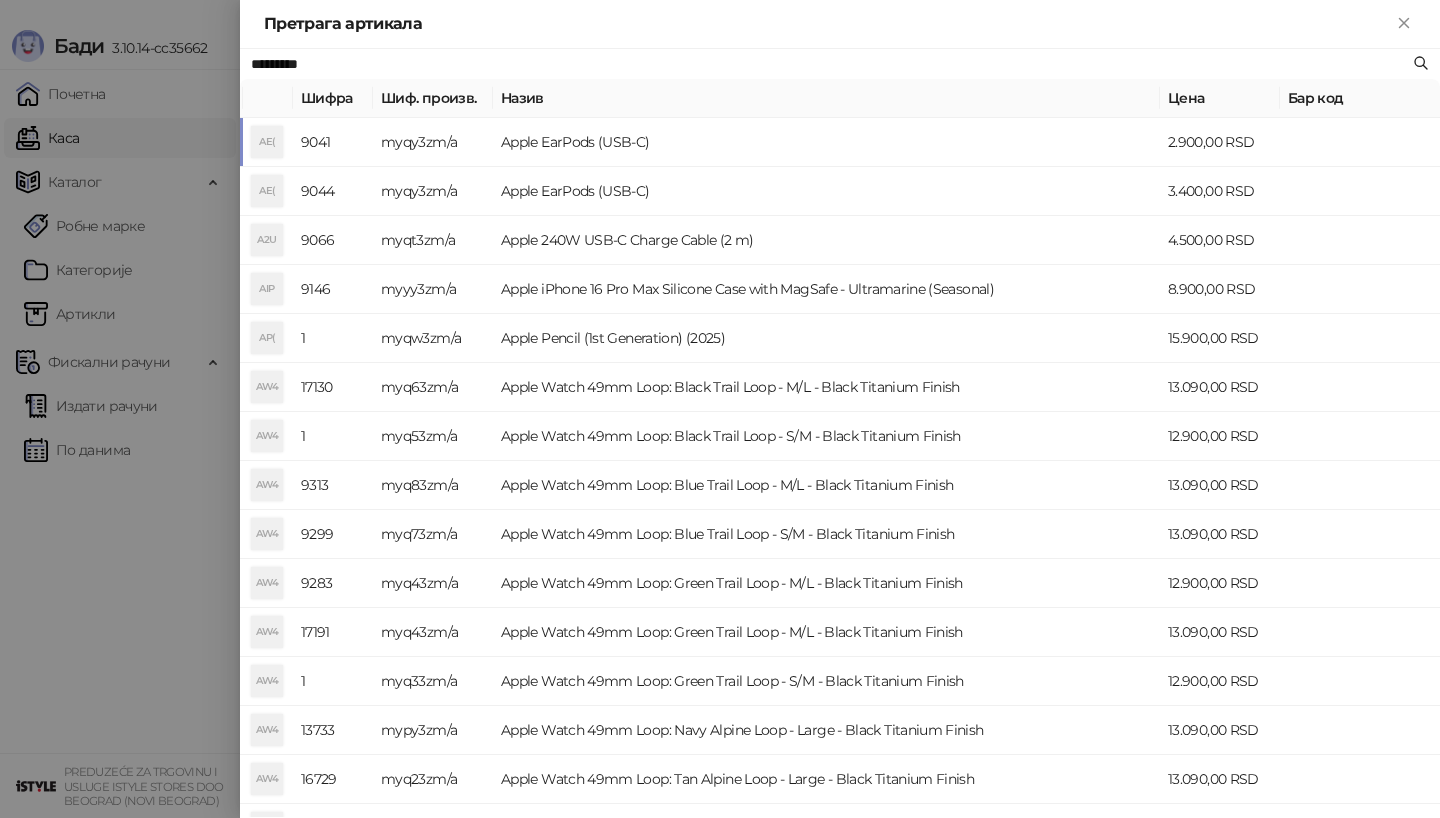 type on "*********" 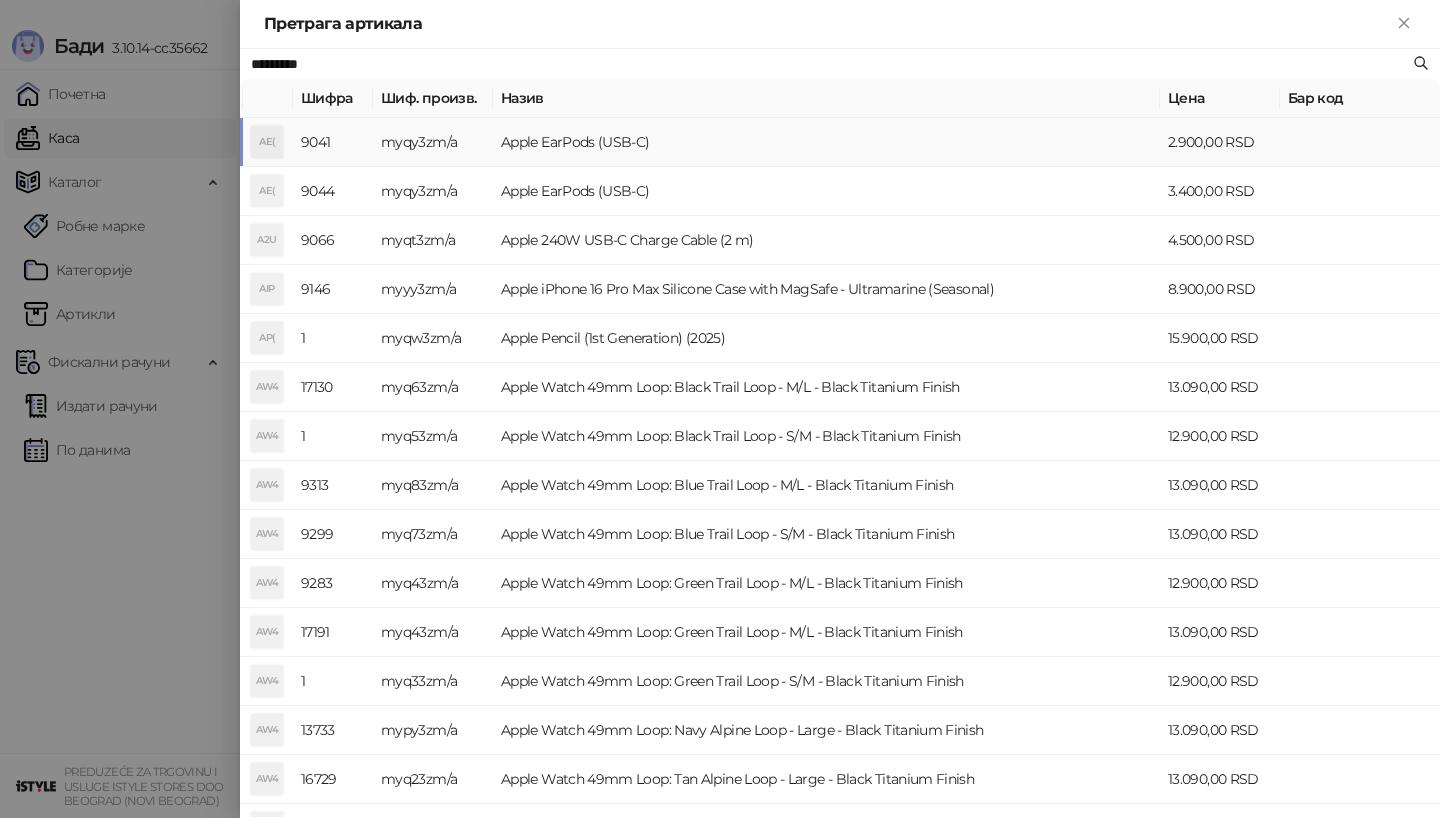 click on "Apple EarPods (USB-C)" at bounding box center (826, 142) 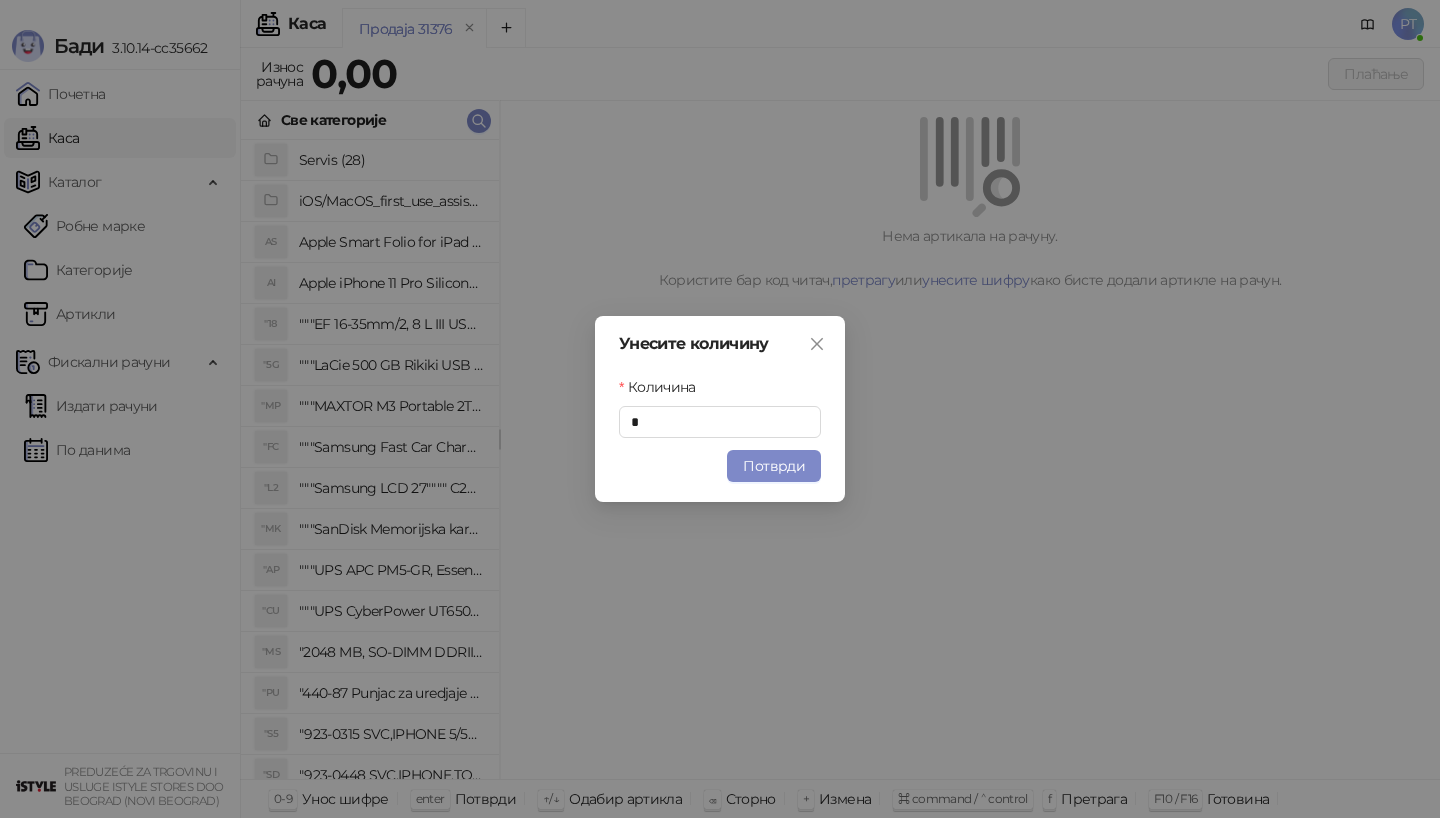 click on "Потврди" at bounding box center [774, 466] 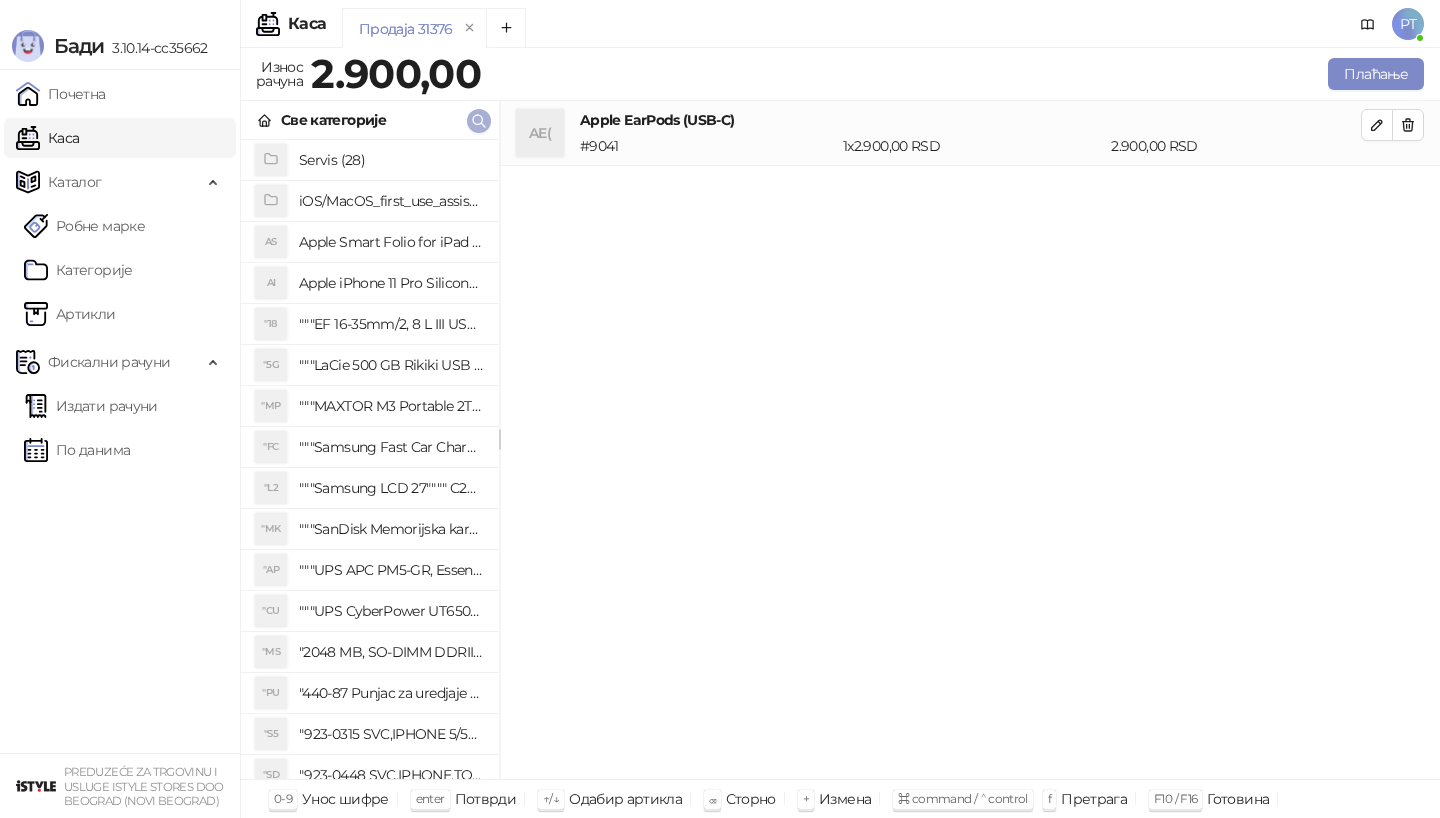type 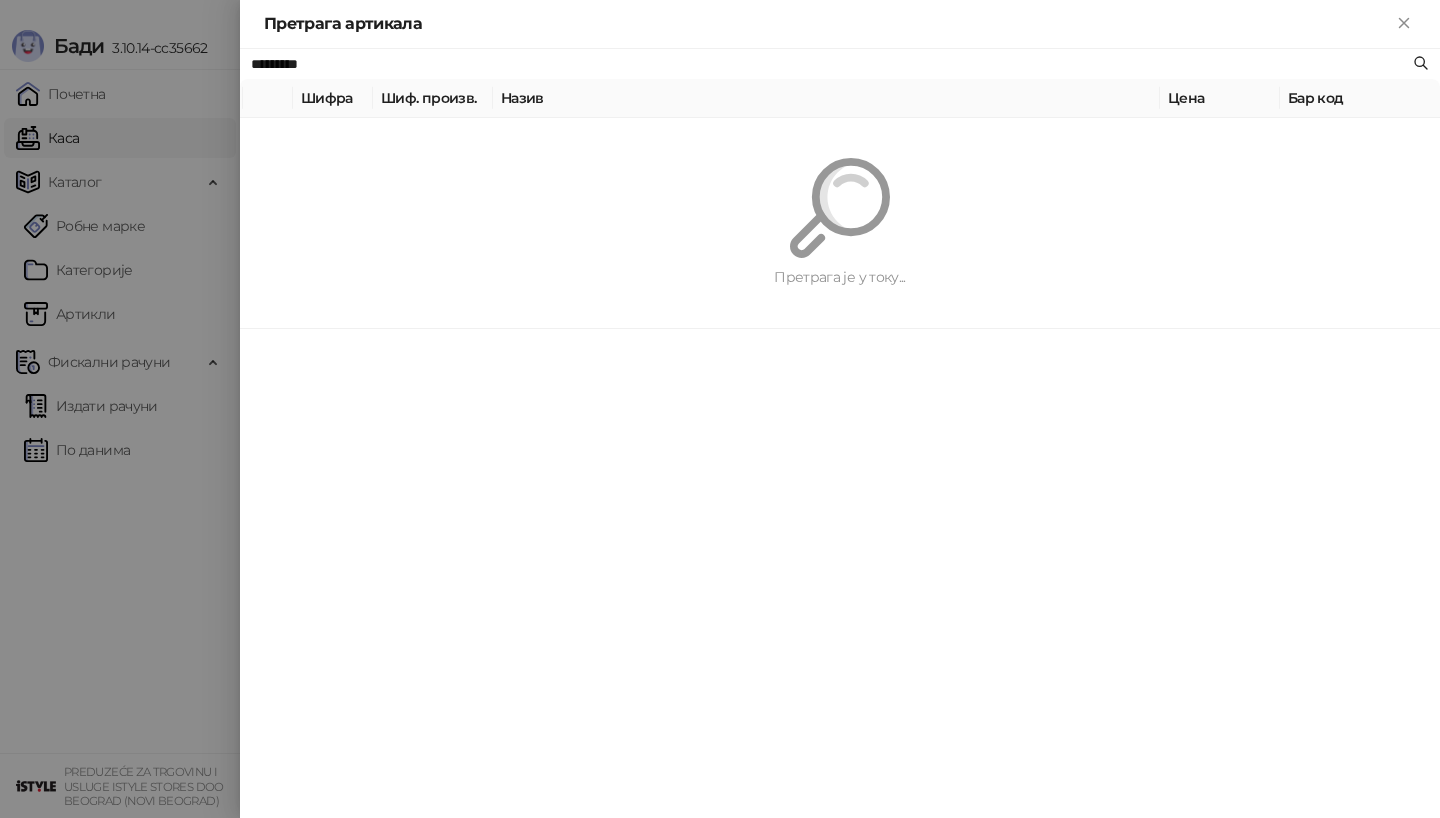 paste on "**********" 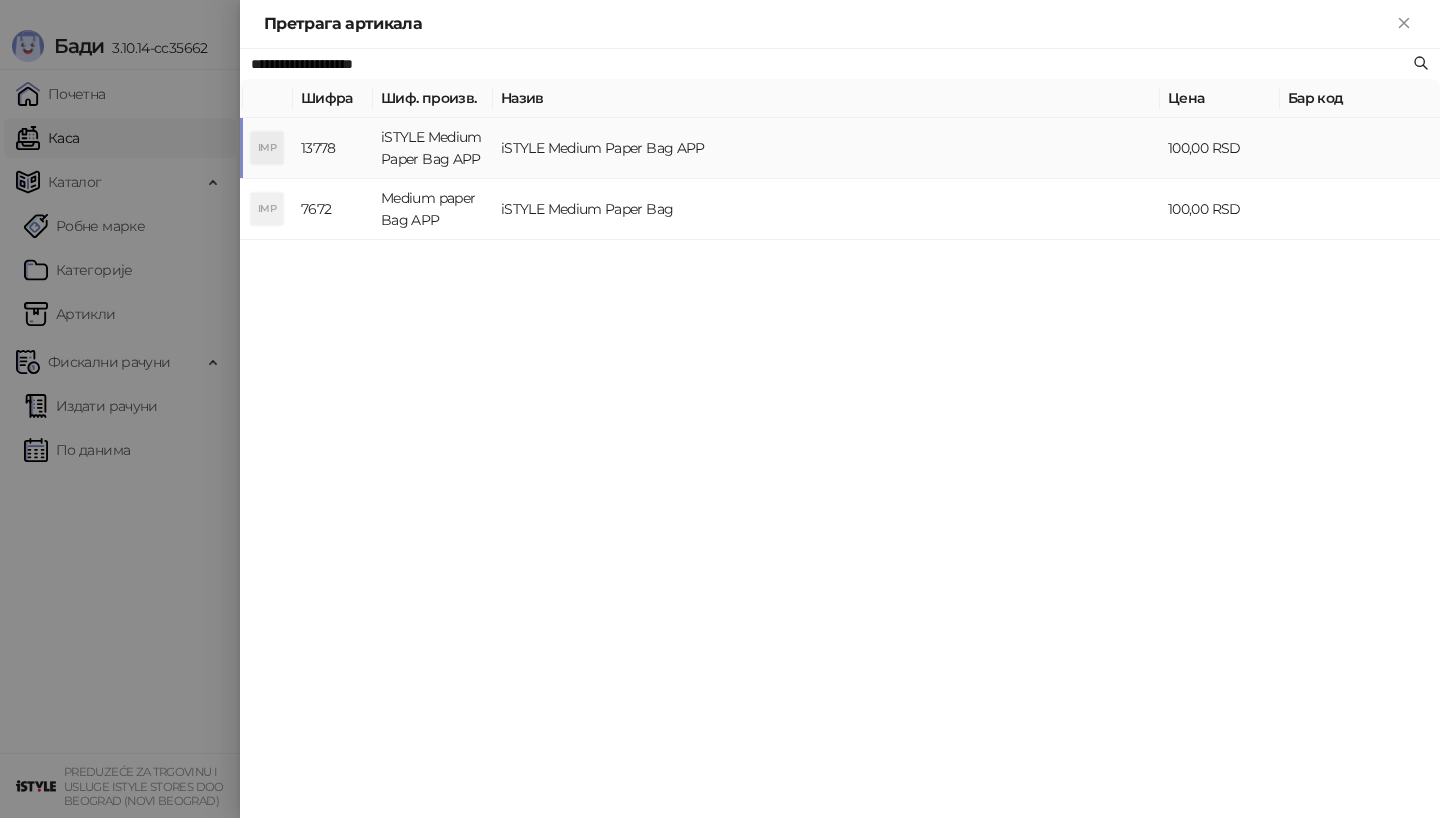 type on "**********" 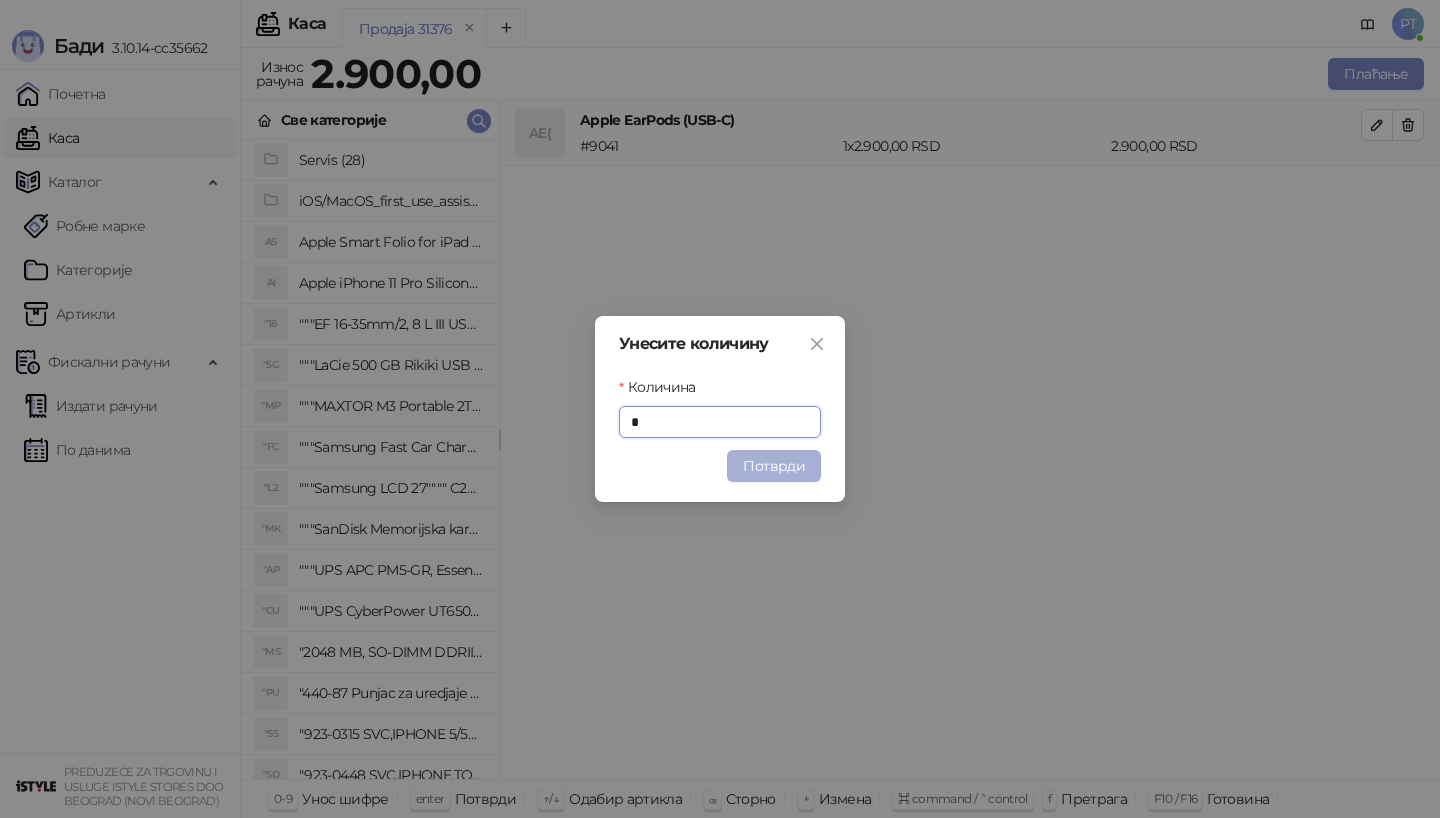 click on "Потврди" at bounding box center (774, 466) 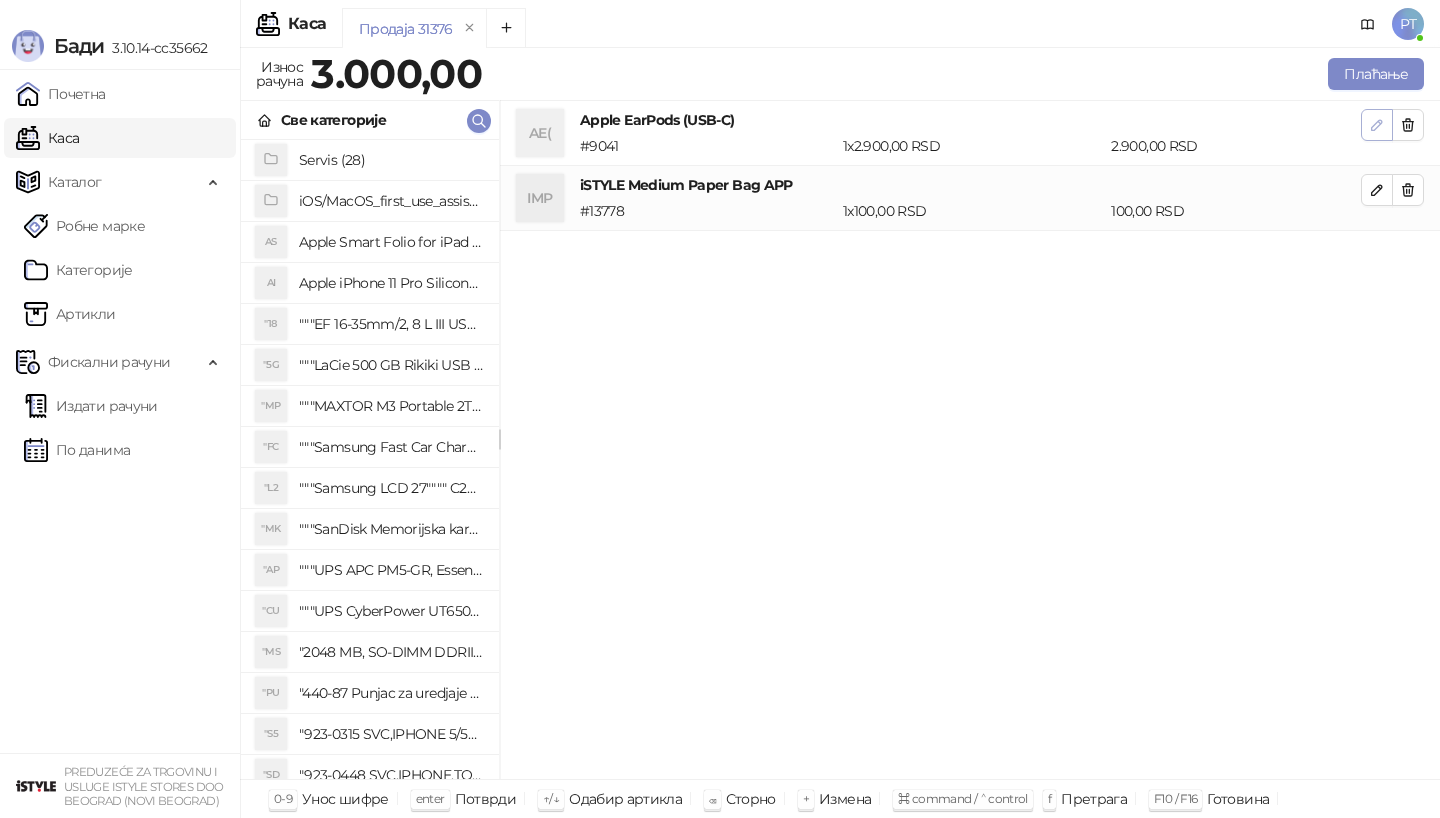 click 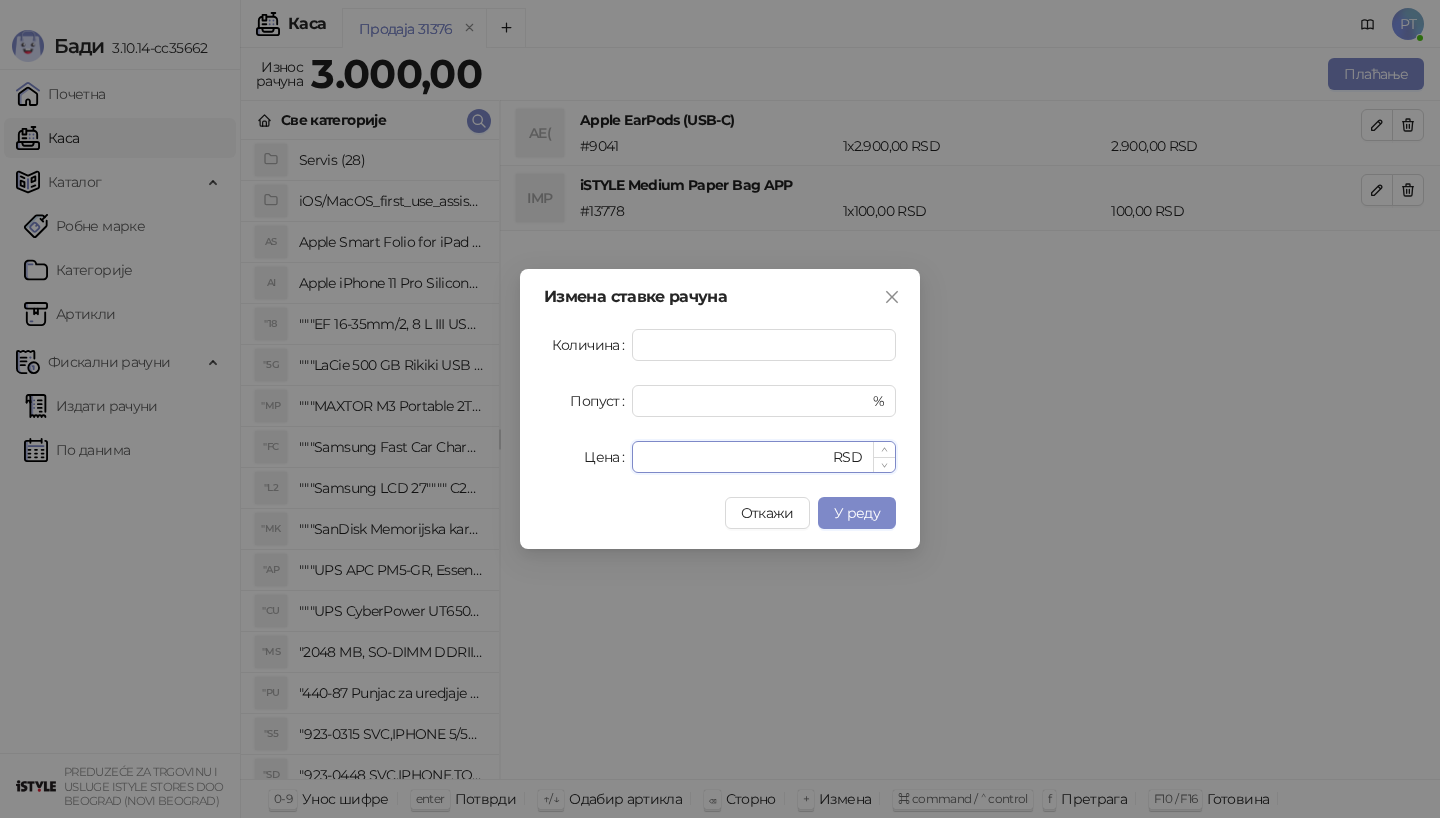 click on "****" at bounding box center [736, 457] 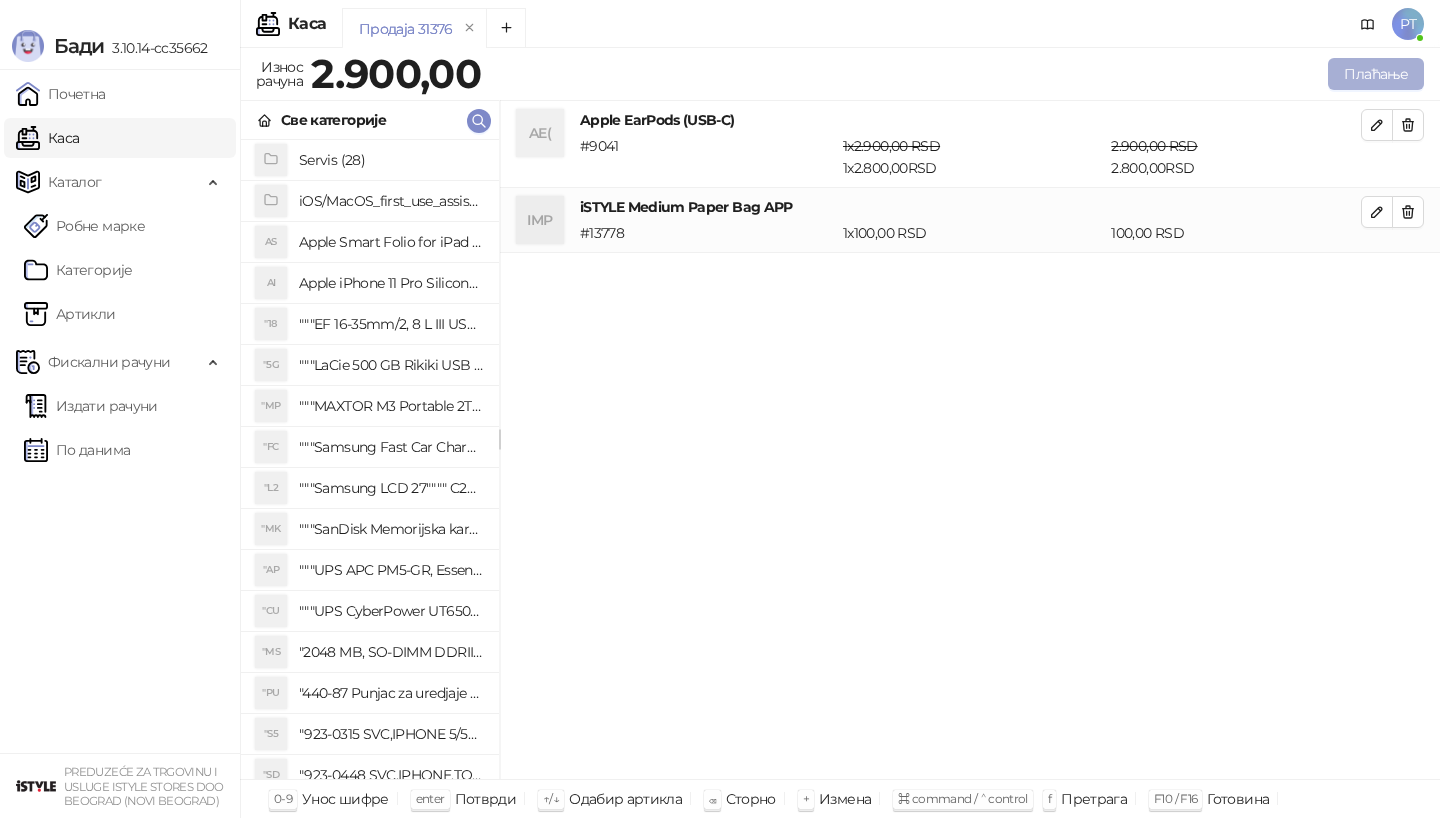 click on "Плаћање" at bounding box center (1376, 74) 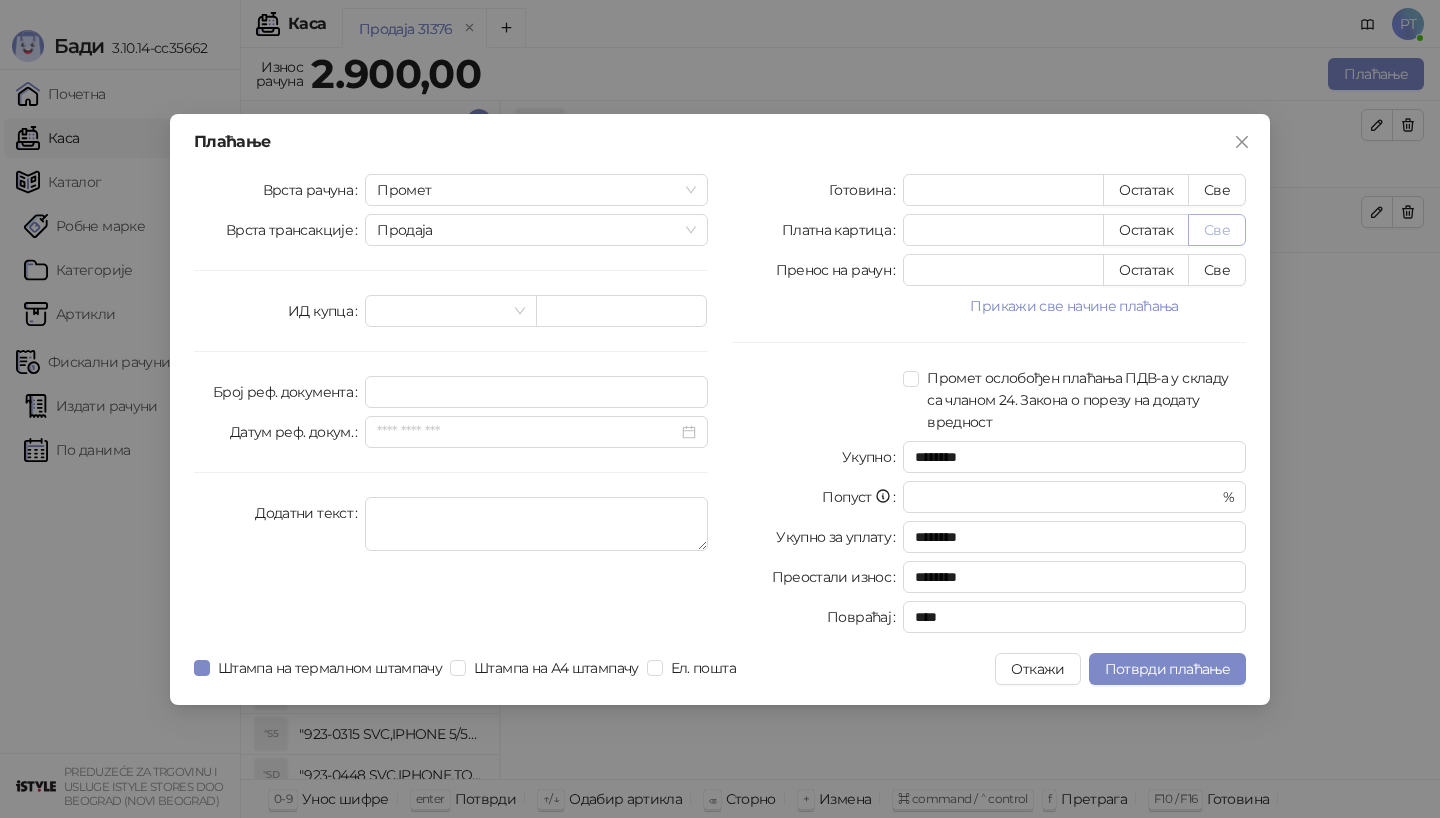 click on "Све" at bounding box center (1217, 230) 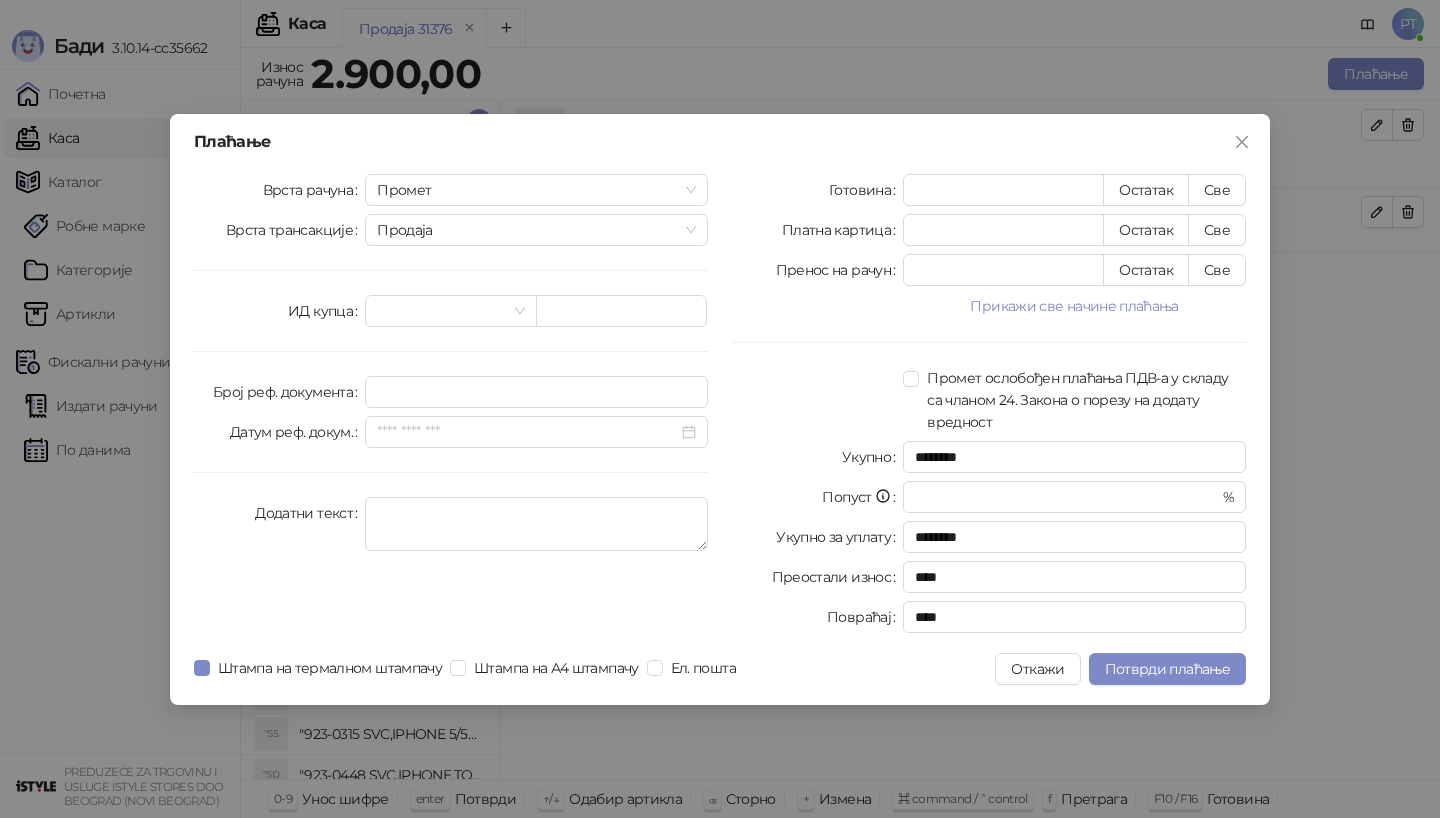 click on "Плаћање Врста рачуна Промет Врста трансакције Продаја ИД купца Број реф. документа Датум реф. докум. Додатни текст Готовина * Остатак Све Платна картица **** Остатак Све Пренос на рачун * Остатак Све Прикажи све начине плаћања Ваучер * Остатак Све Чек * Остатак Све Инстант плаћање * Остатак Све Друго безготовинско * Остатак Све   Промет ослобођен плаћања ПДВ-а у складу са чланом 24. Закона о порезу на додату вредност Укупно ******** Попуст   * % Укупно за уплату ******** Преостали износ **** Повраћај **** Штампа на термалном штампачу Штампа на А4 штампачу Ел. пошта Откажи" at bounding box center (720, 409) 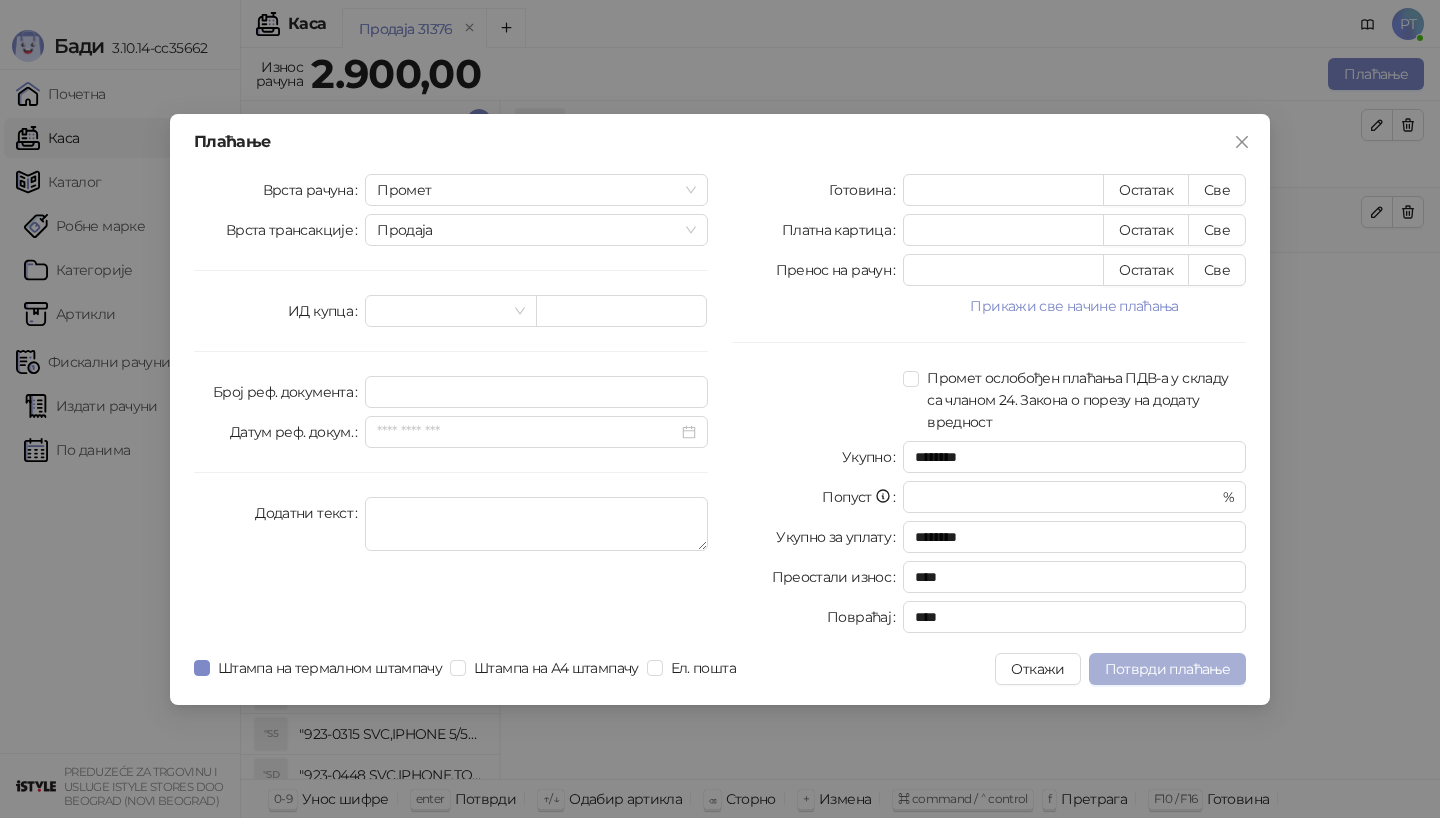 click on "Потврди плаћање" at bounding box center [1167, 669] 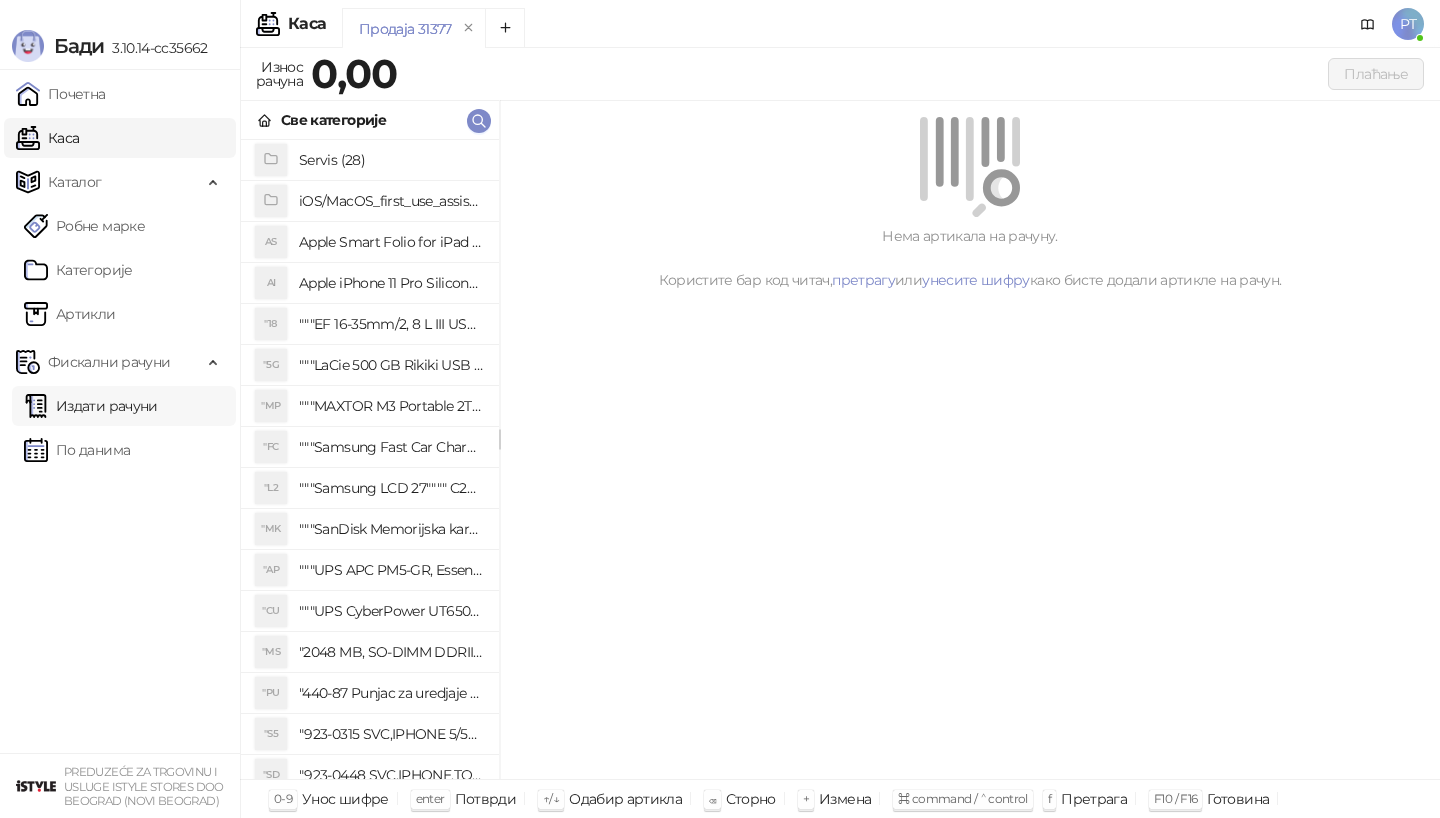 click on "Издати рачуни" at bounding box center (91, 406) 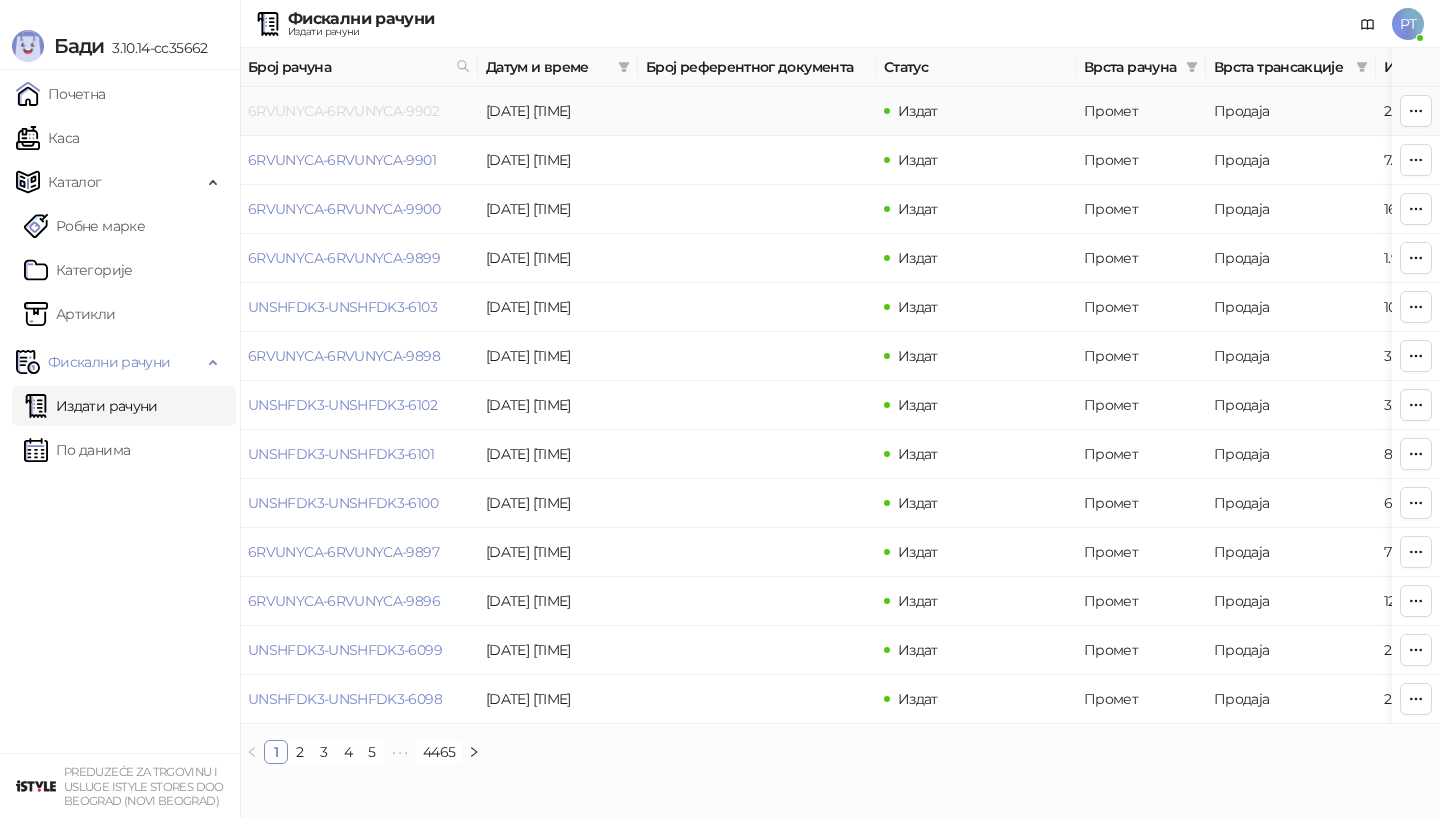 click on "6RVUNYCA-6RVUNYCA-9902" at bounding box center (343, 111) 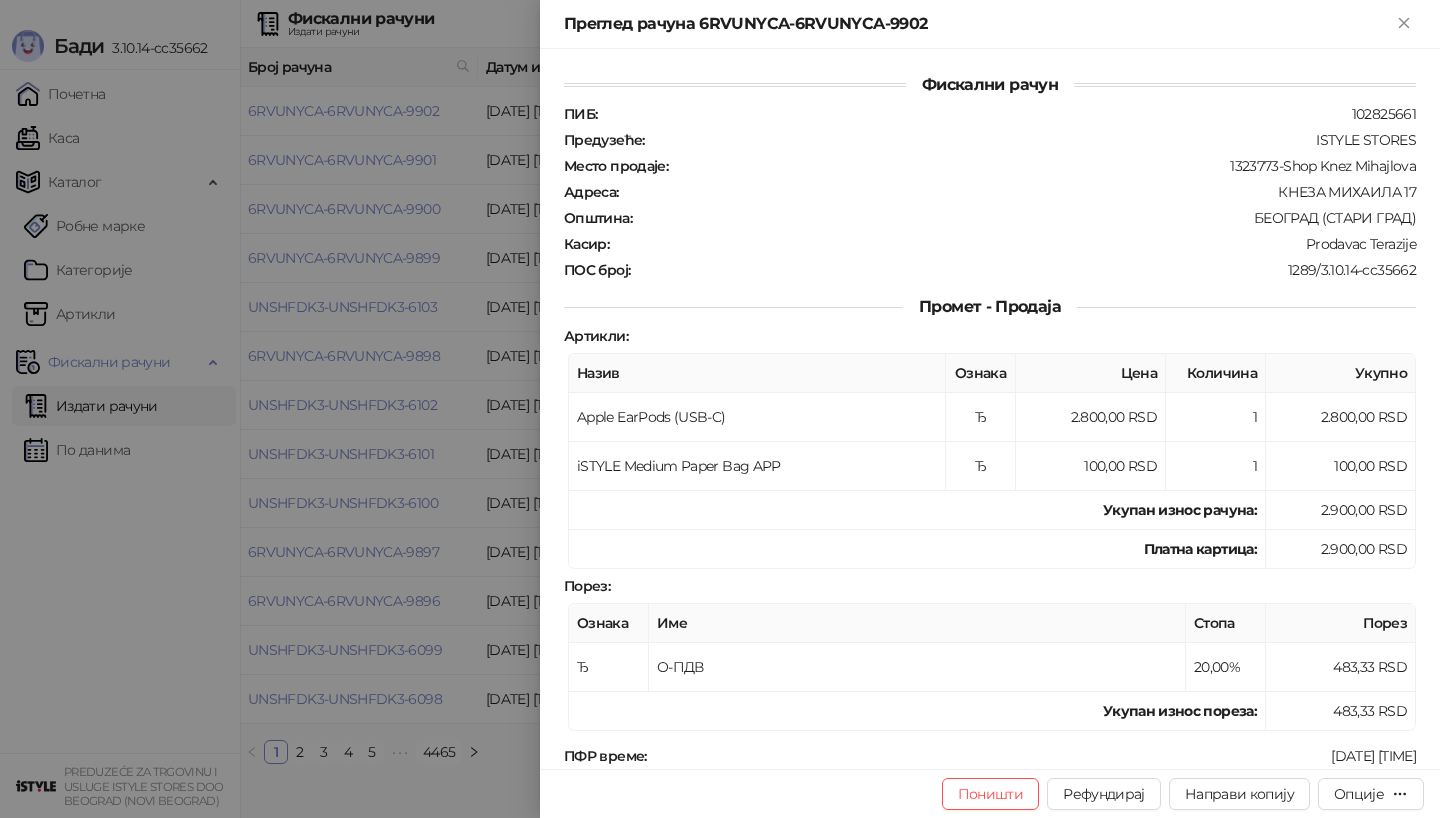 click at bounding box center (720, 409) 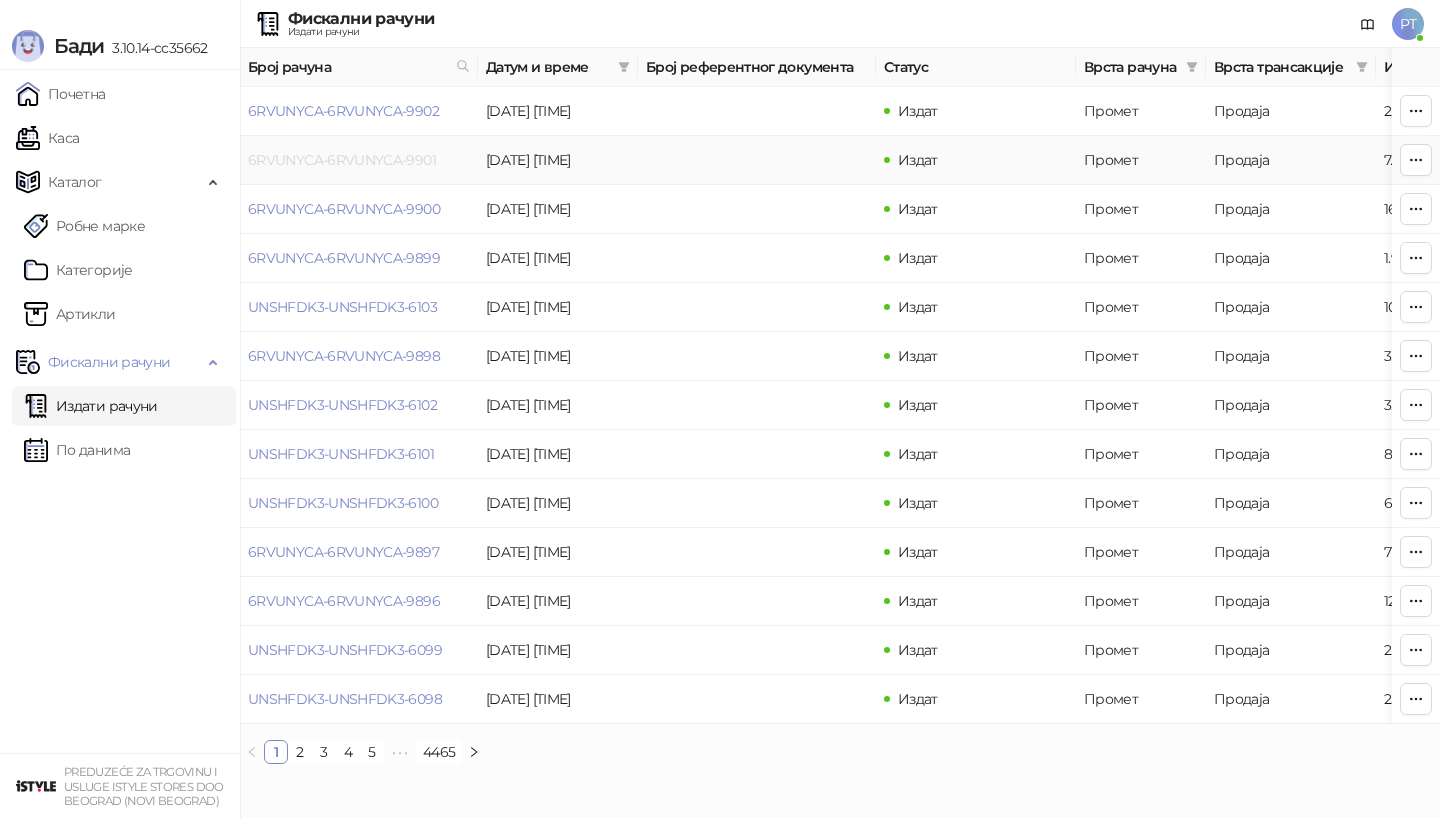 click on "6RVUNYCA-6RVUNYCA-9901" at bounding box center (342, 160) 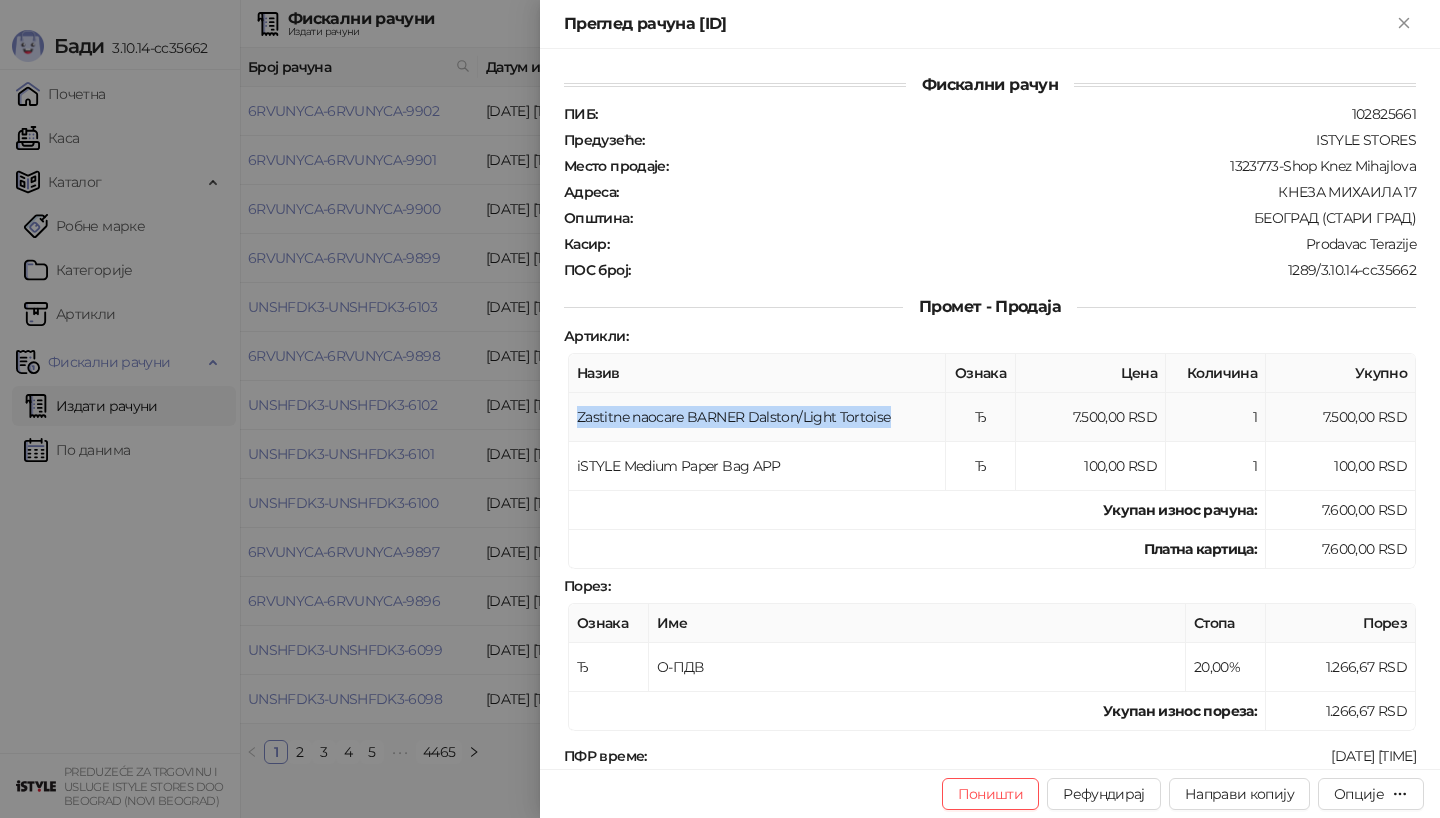 drag, startPoint x: 914, startPoint y: 406, endPoint x: 579, endPoint y: 416, distance: 335.14923 